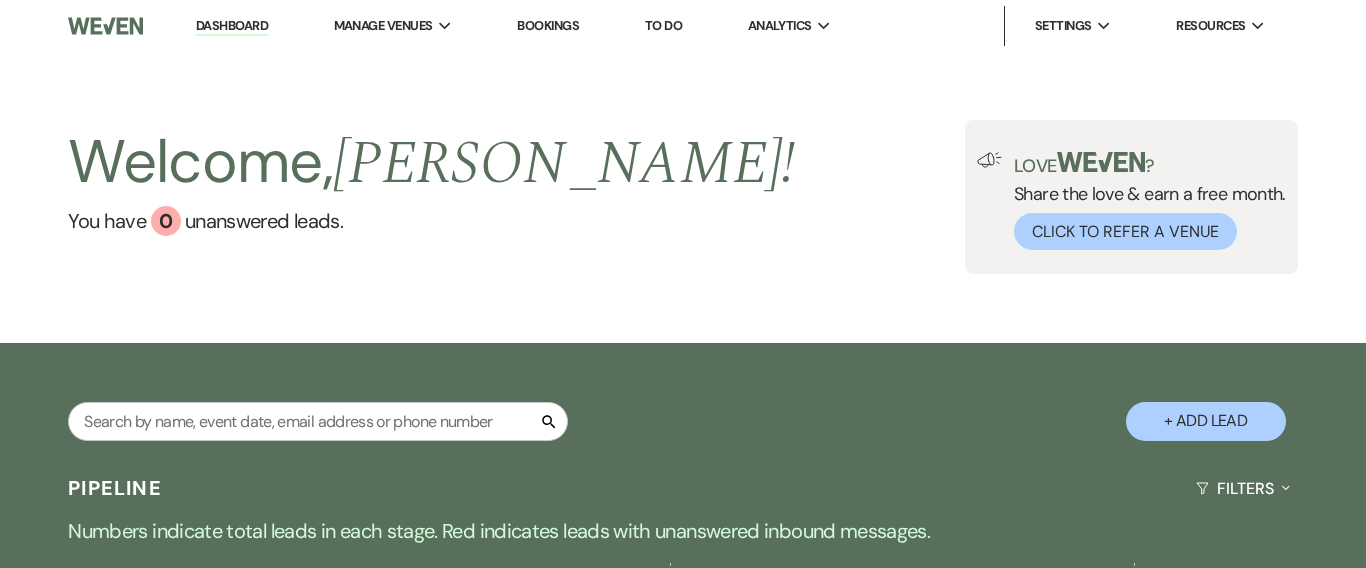 scroll, scrollTop: 0, scrollLeft: 0, axis: both 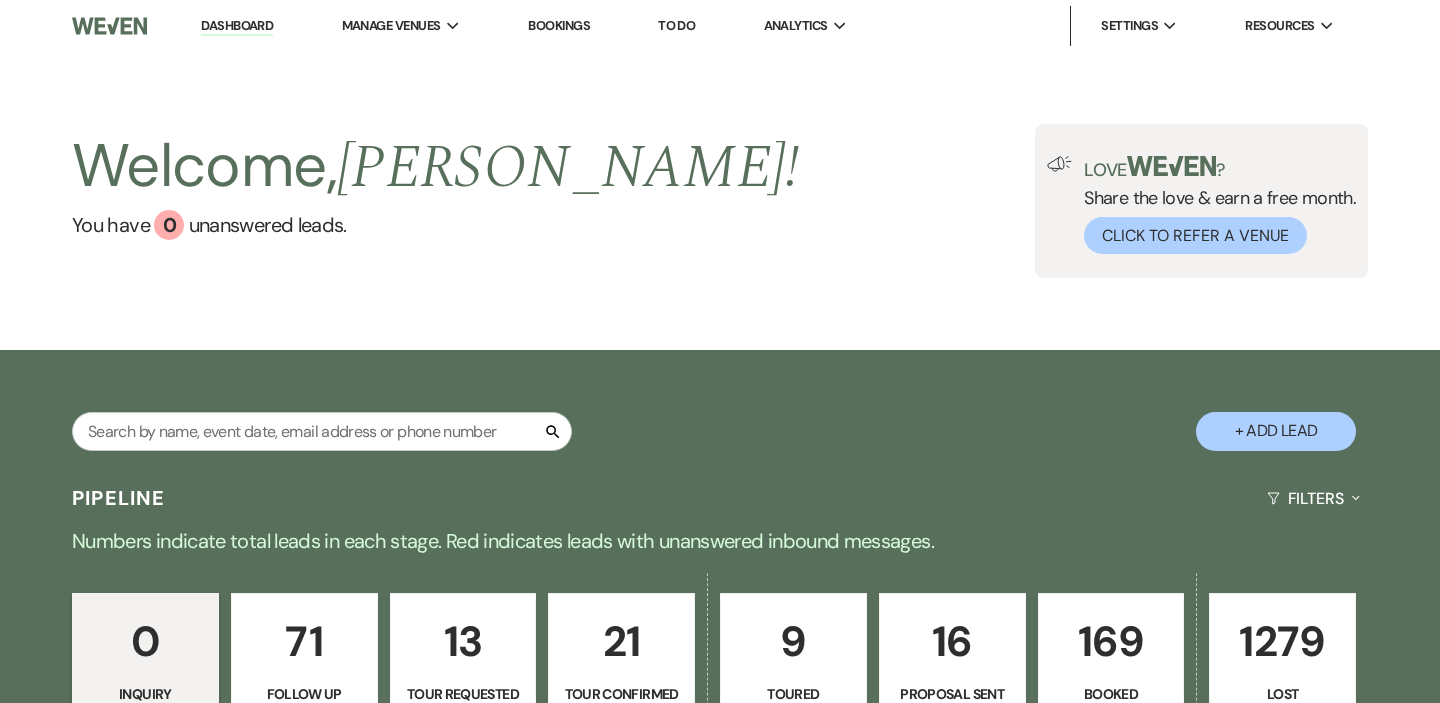 click on "Dashboard" at bounding box center [237, 26] 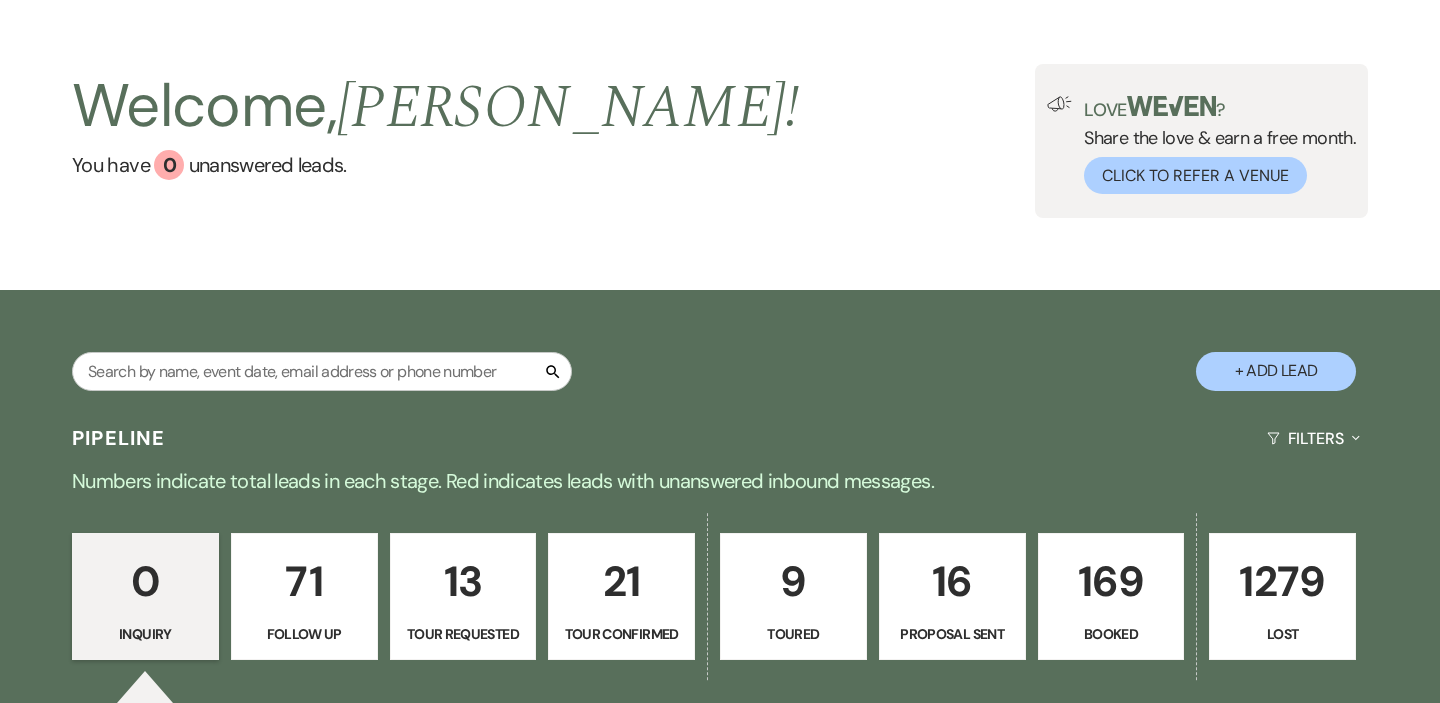 scroll, scrollTop: 0, scrollLeft: 0, axis: both 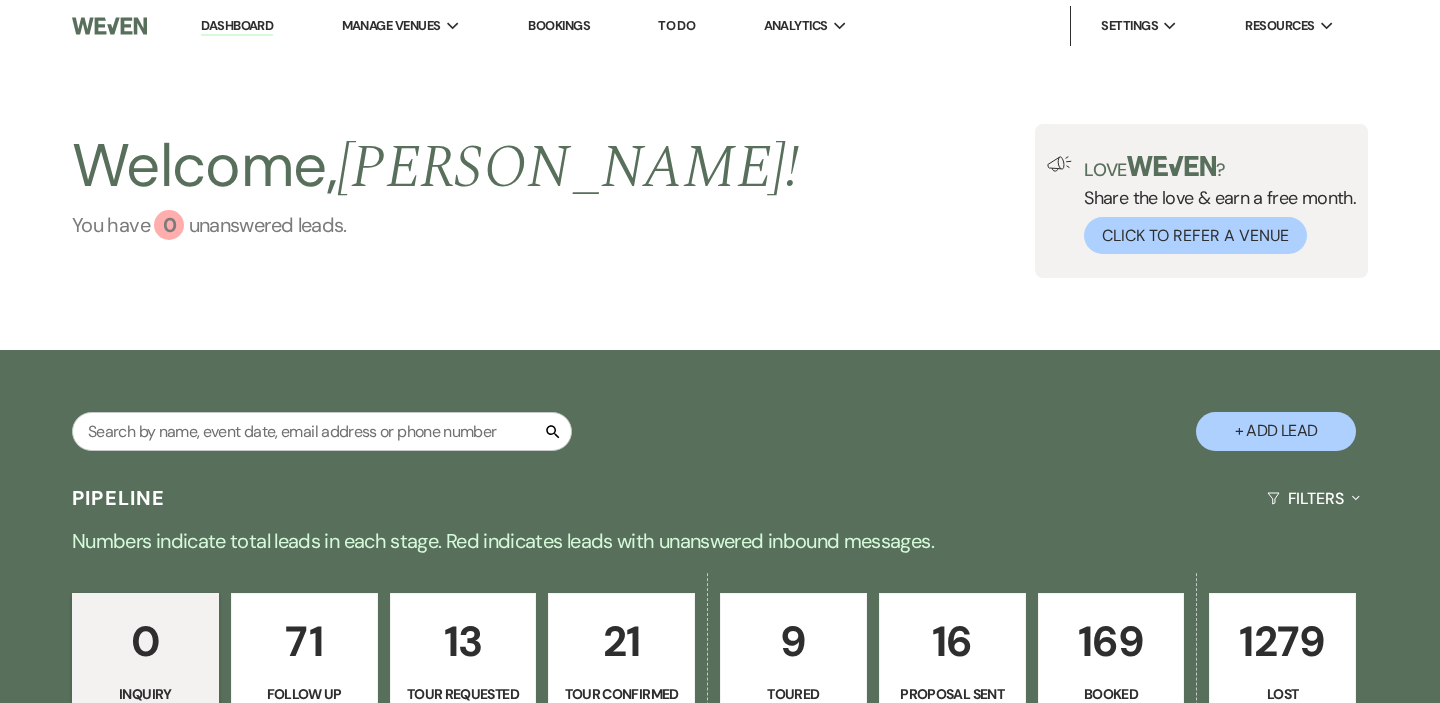 click on "You have   0   unanswered lead s ." at bounding box center [435, 225] 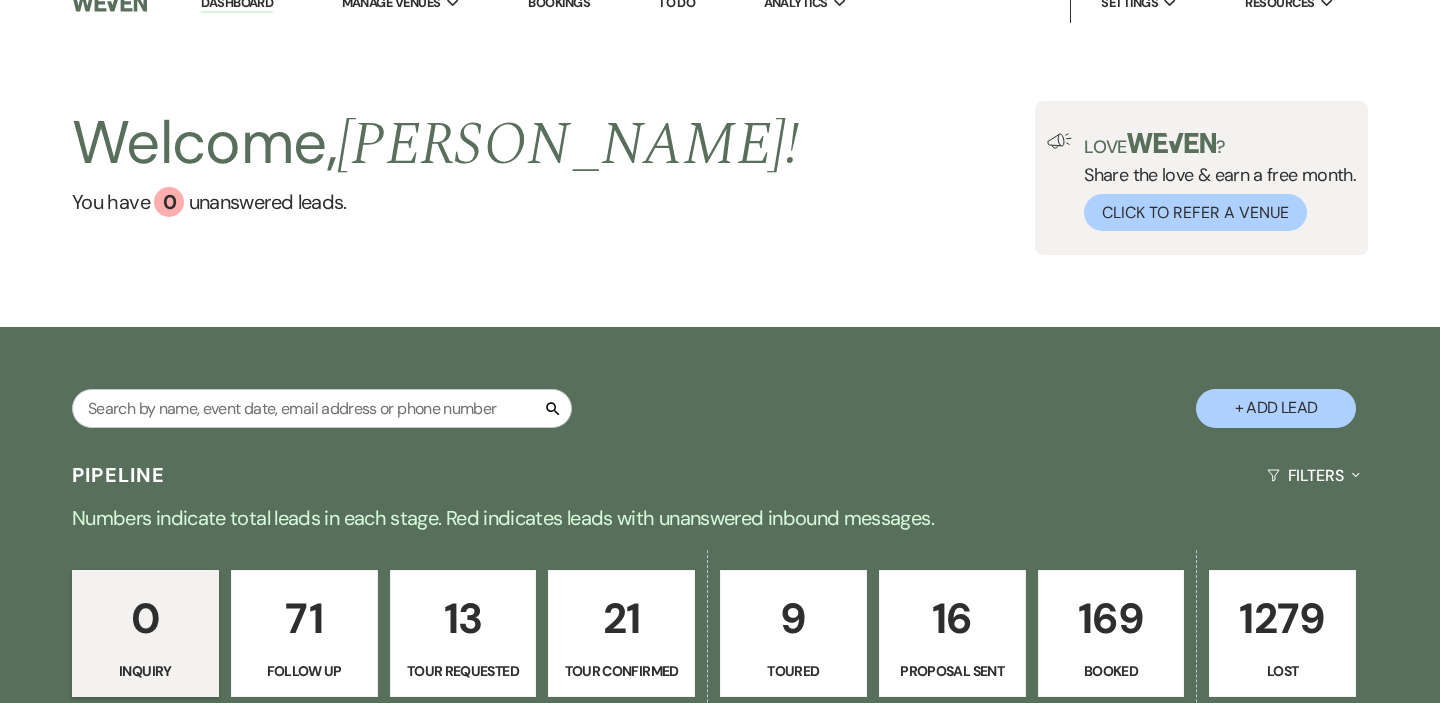 scroll, scrollTop: 0, scrollLeft: 0, axis: both 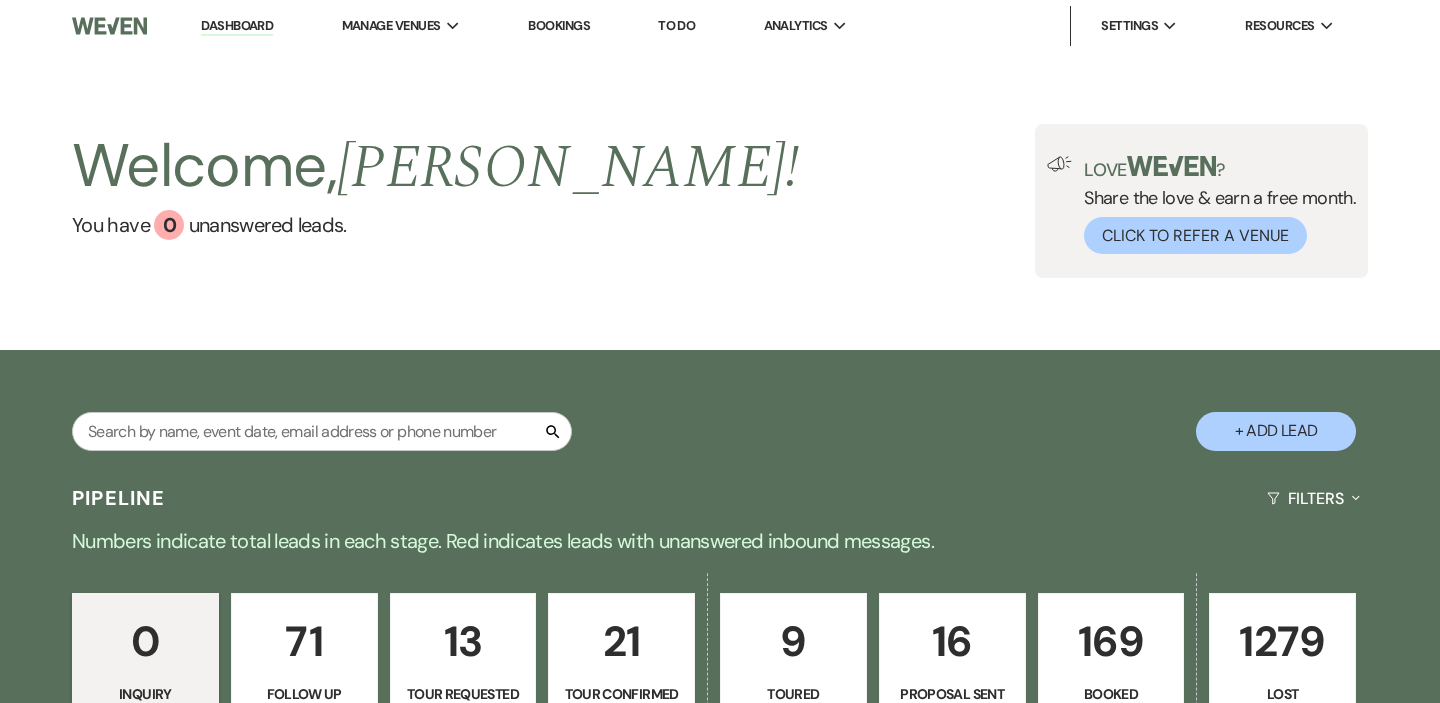 click on "Dashboard" at bounding box center (237, 26) 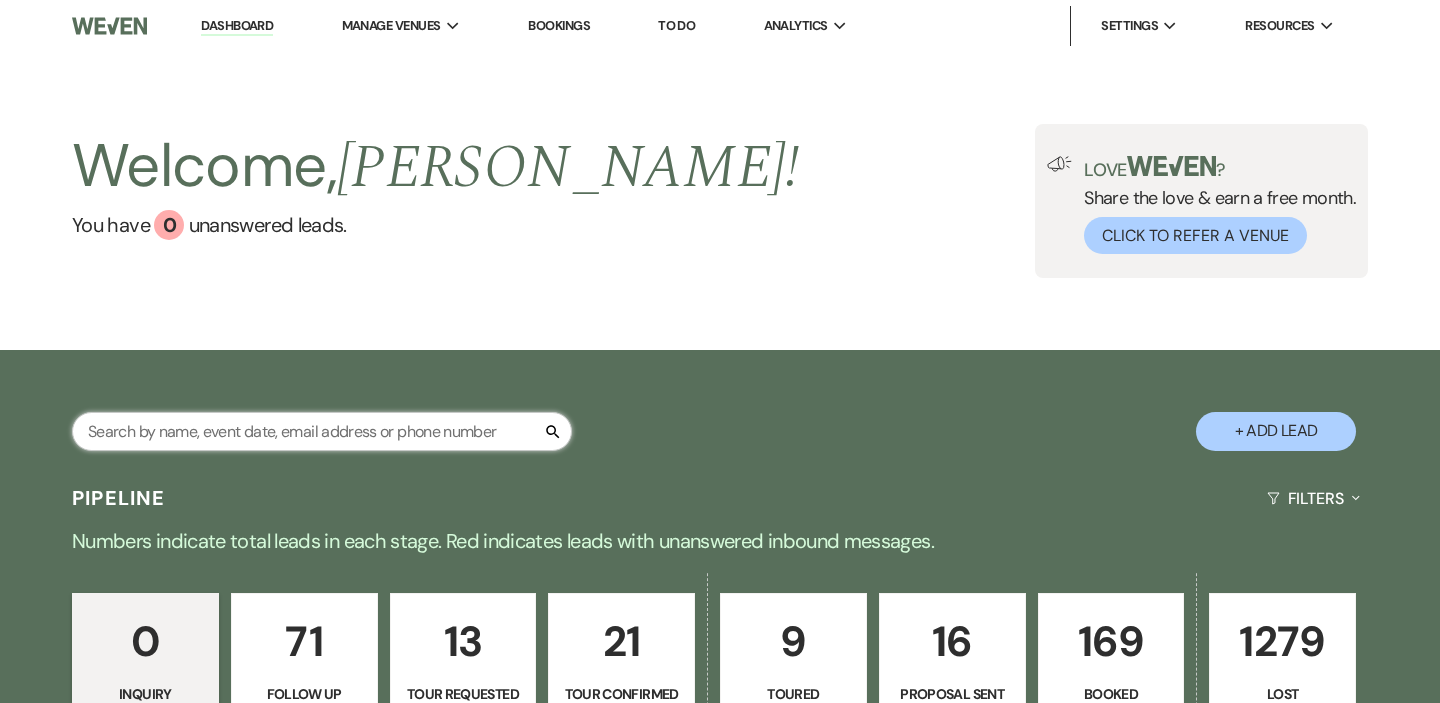 click at bounding box center [322, 431] 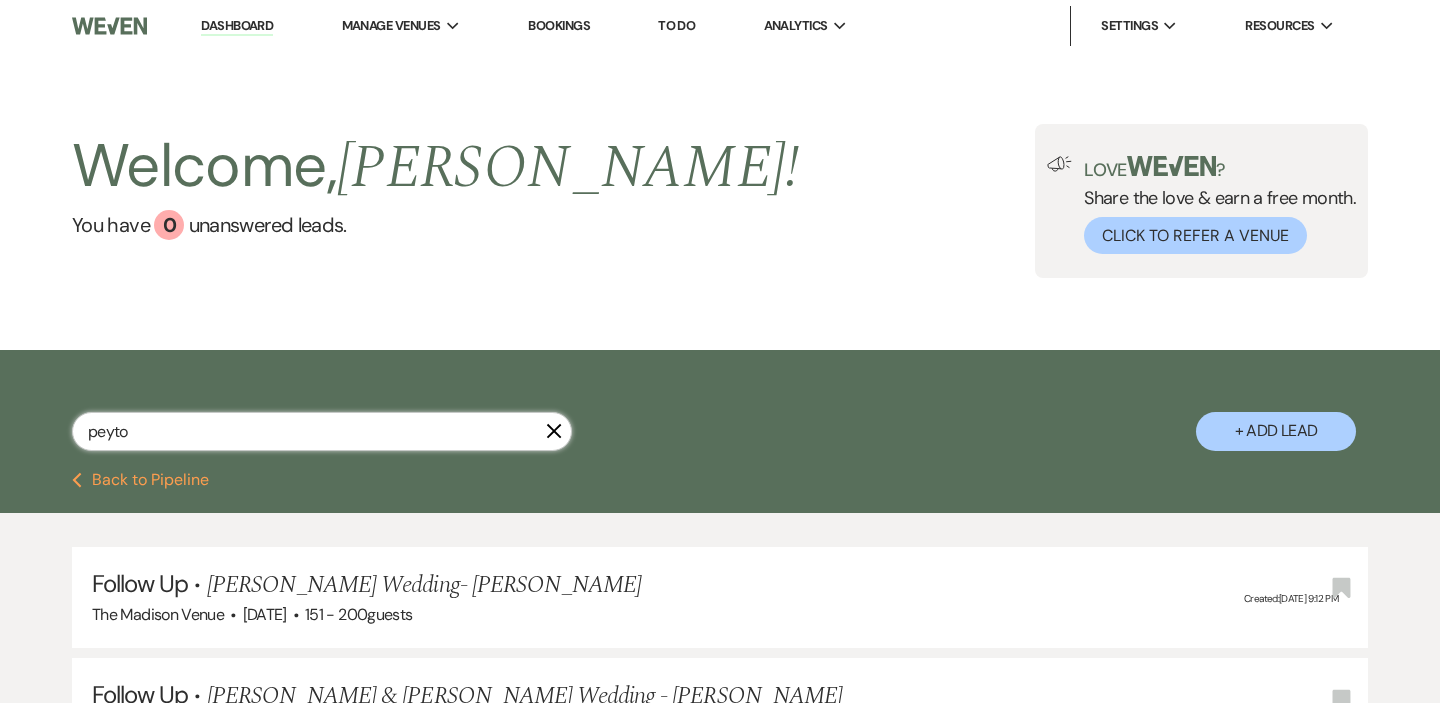 type on "peyton" 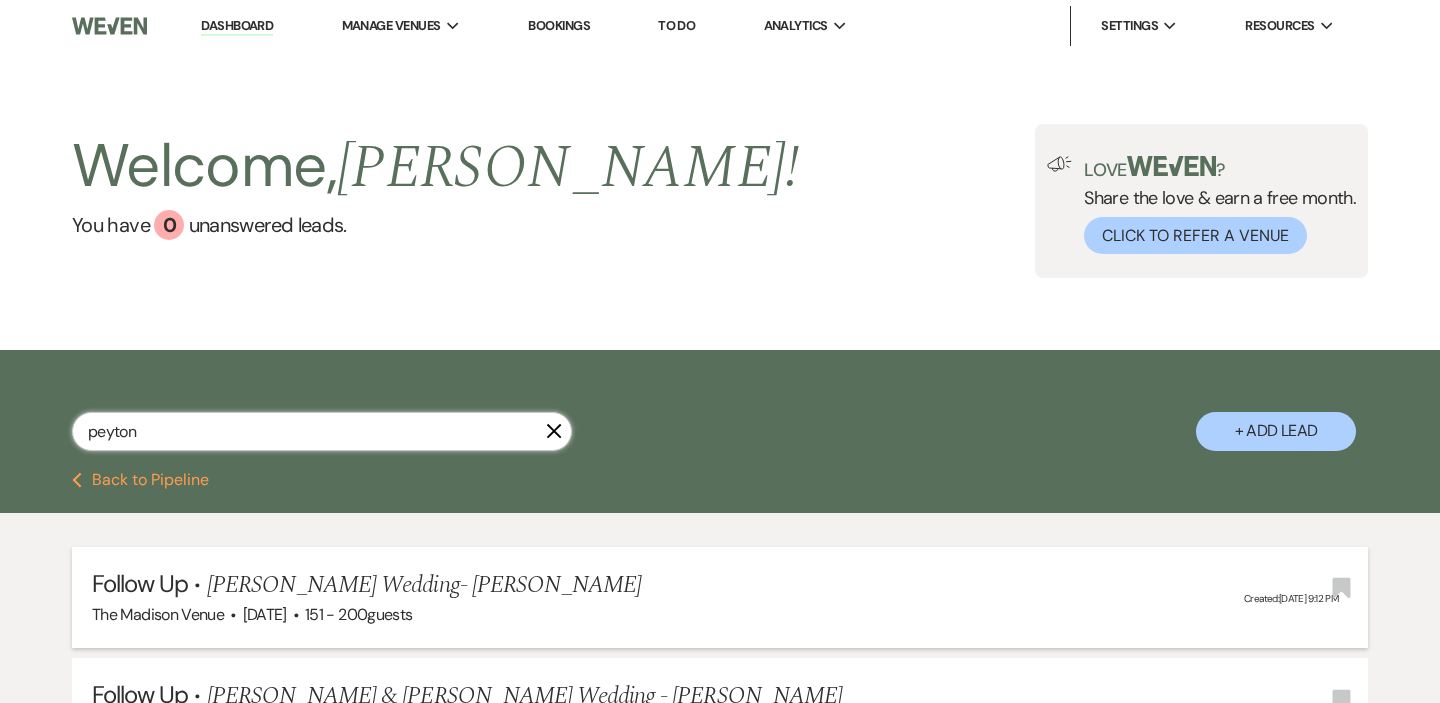select on "9" 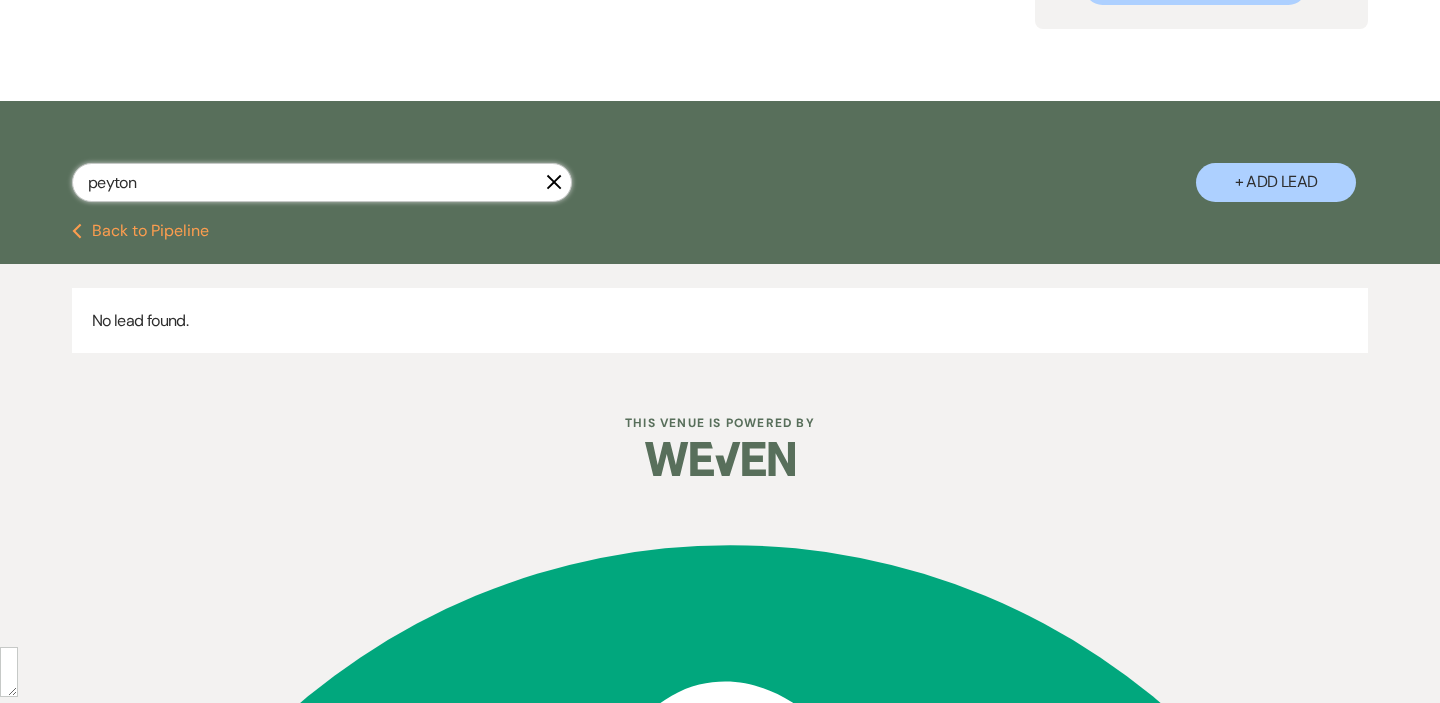 scroll, scrollTop: 52, scrollLeft: 0, axis: vertical 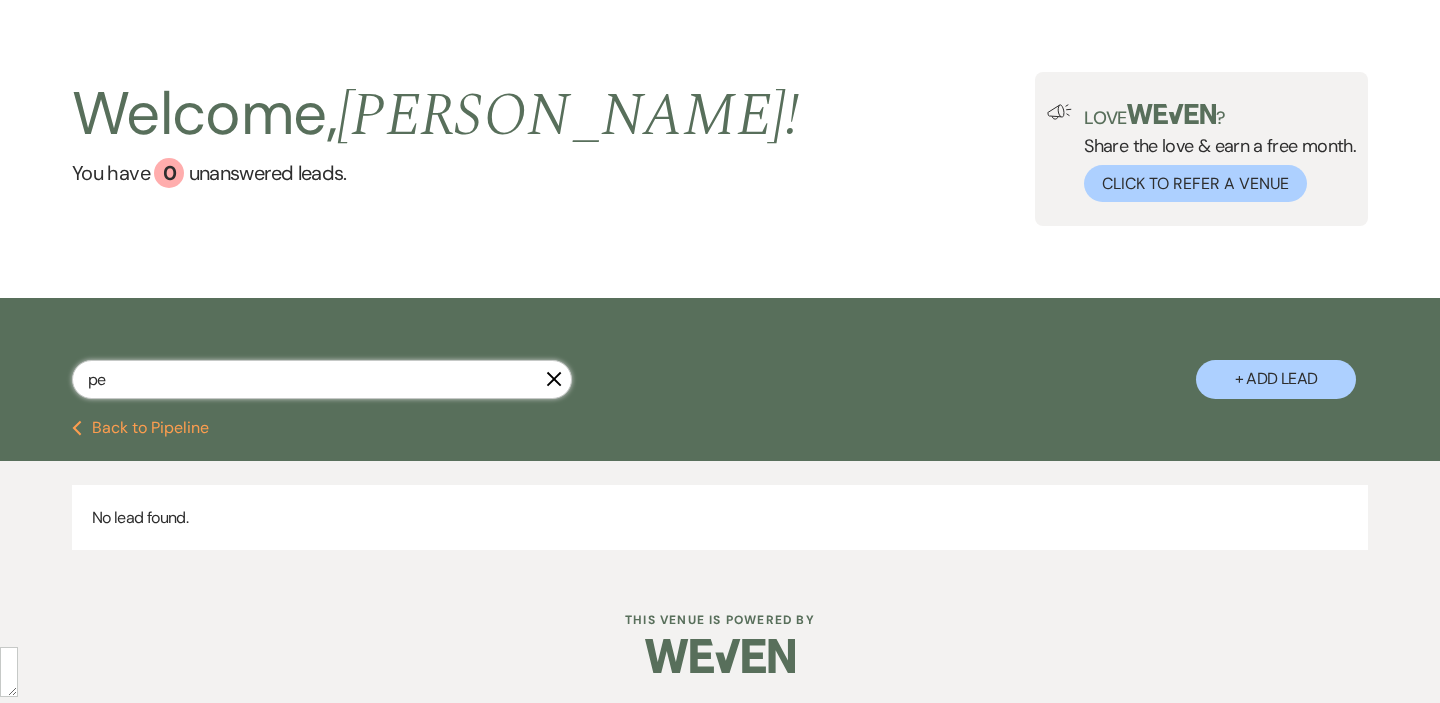 type on "p" 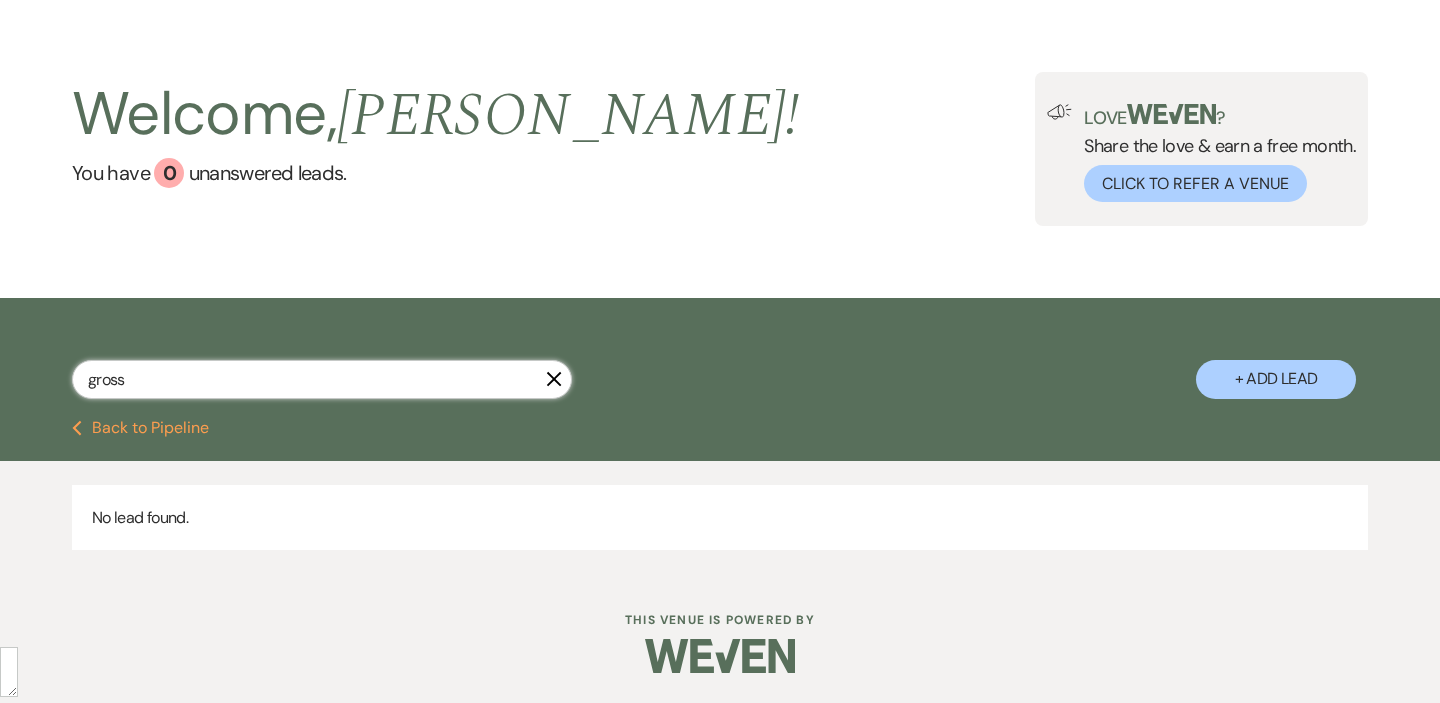 type on "[PERSON_NAME]" 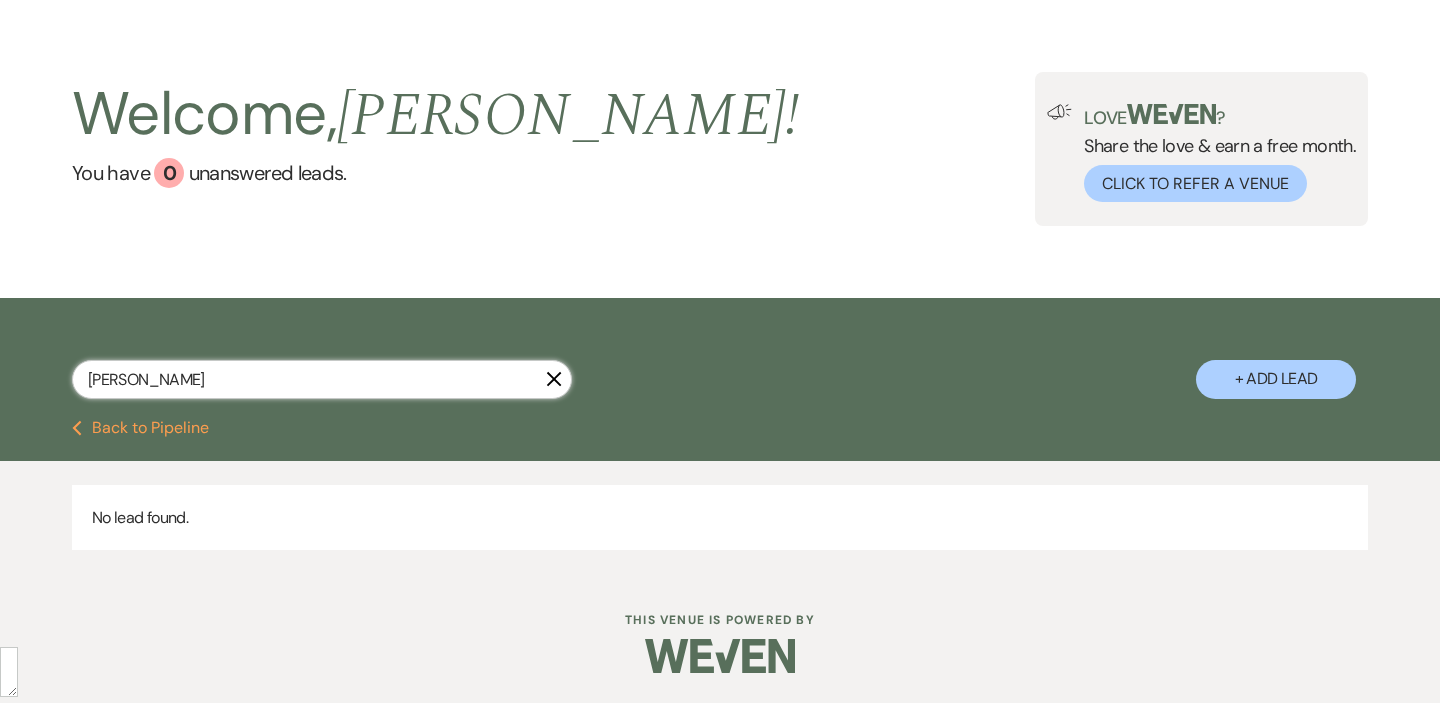 scroll, scrollTop: 217, scrollLeft: 0, axis: vertical 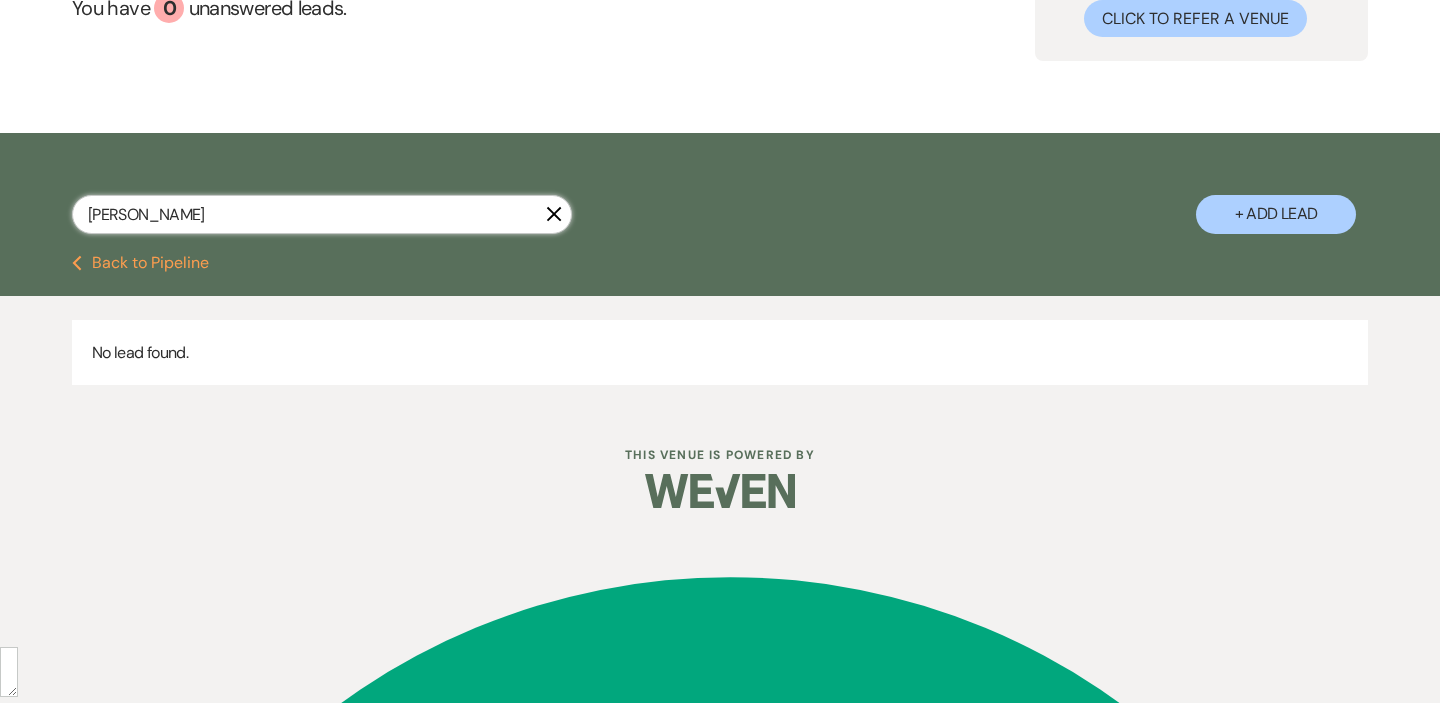 select on "8" 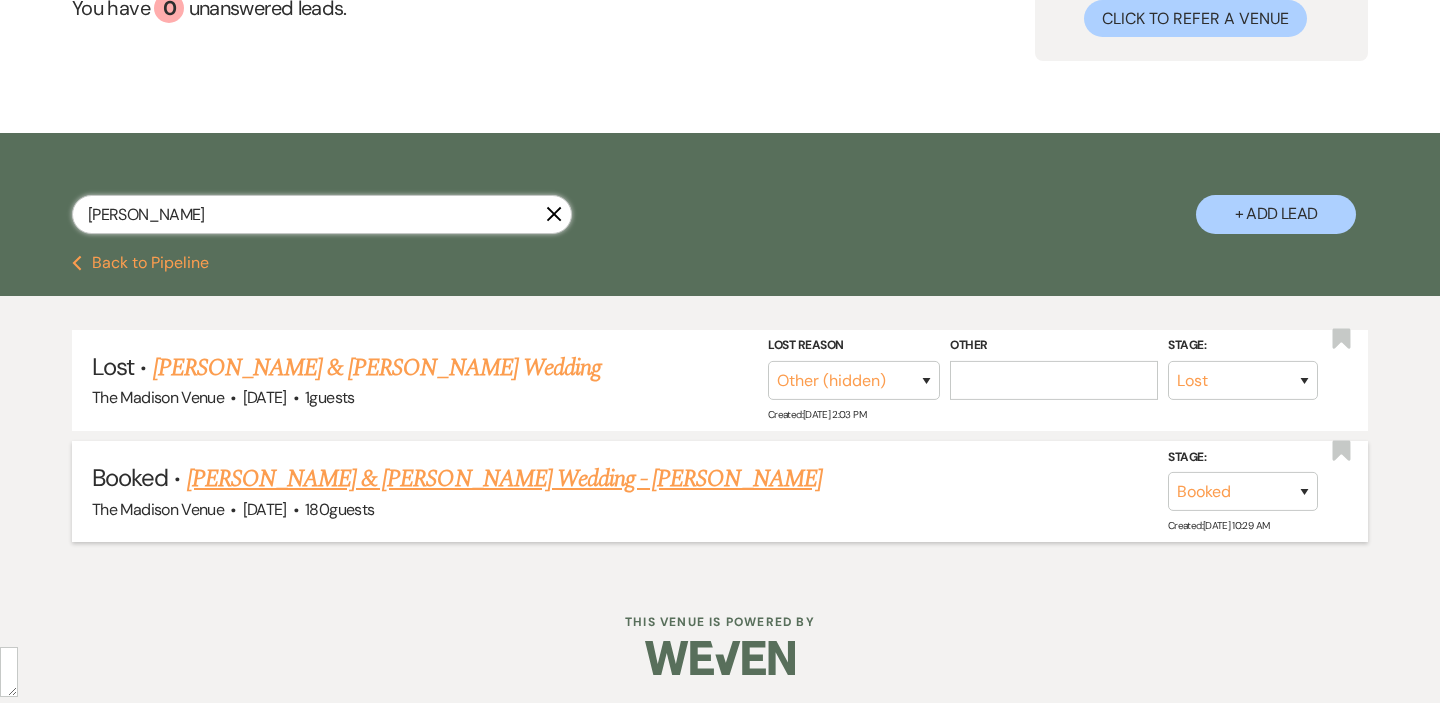 type on "[PERSON_NAME]" 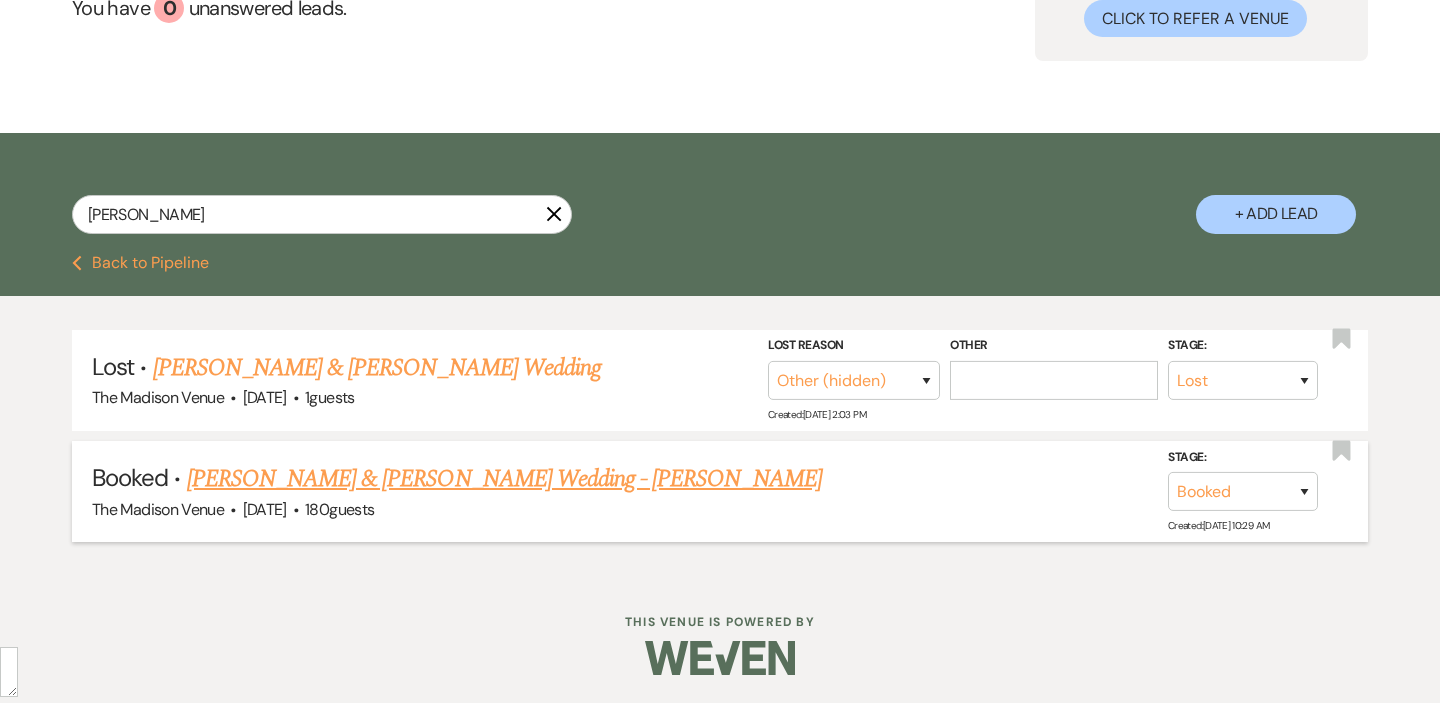 click on "[PERSON_NAME] & [PERSON_NAME] Wedding - [PERSON_NAME]" at bounding box center (504, 479) 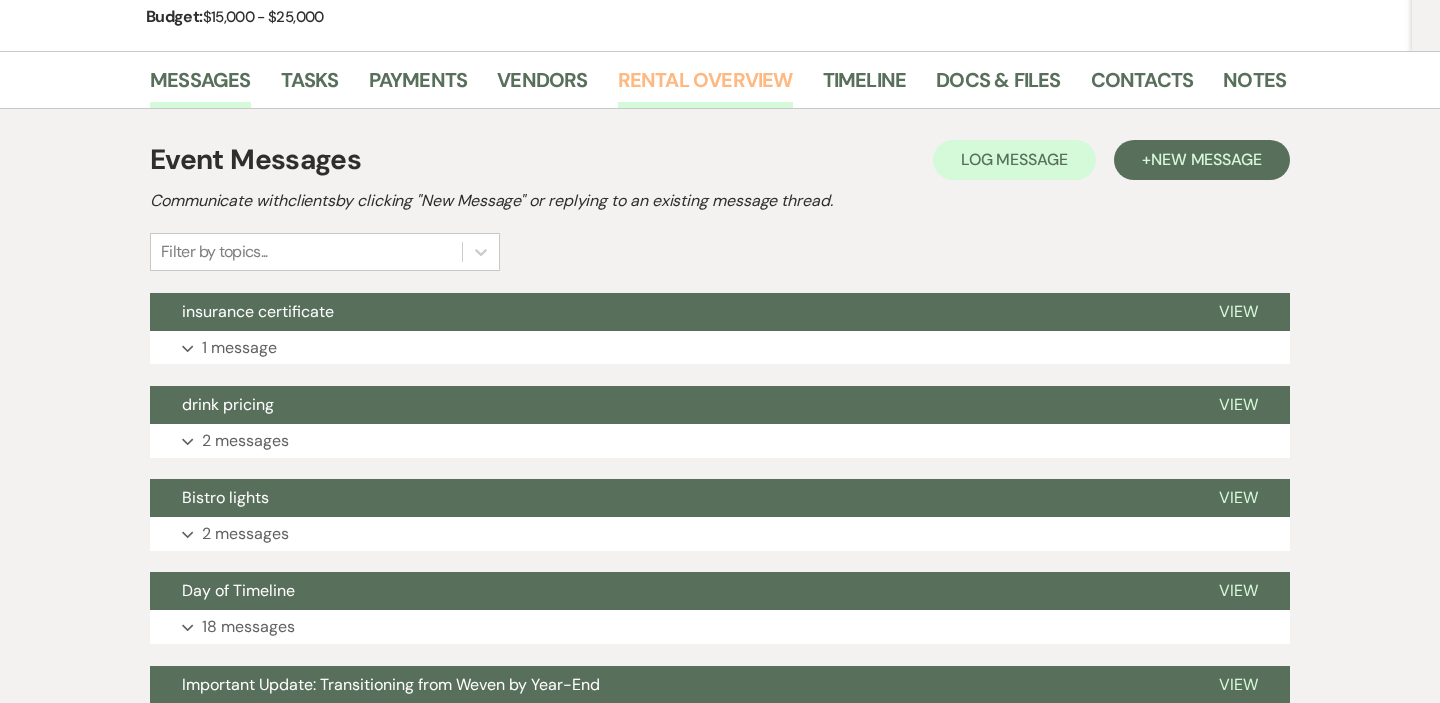 scroll, scrollTop: 354, scrollLeft: 0, axis: vertical 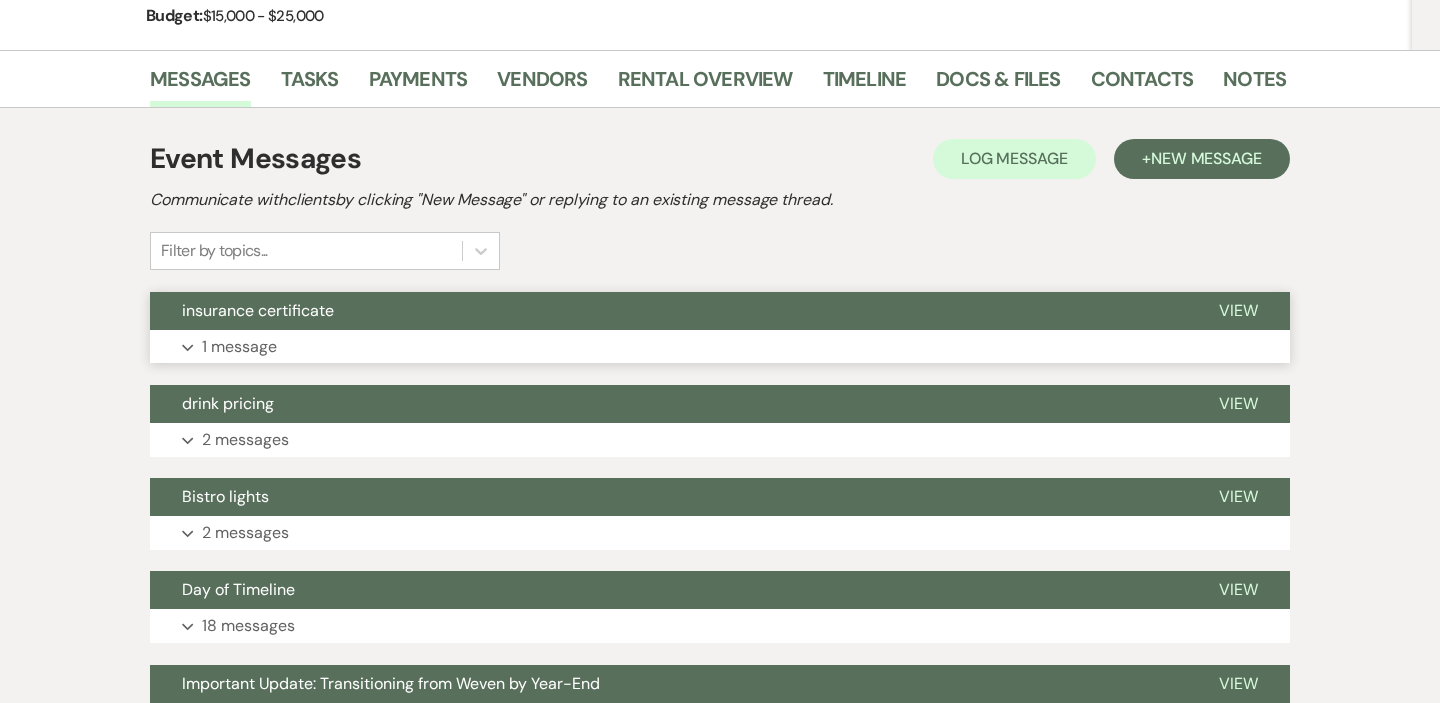 click on "Expand 1 message" at bounding box center (720, 347) 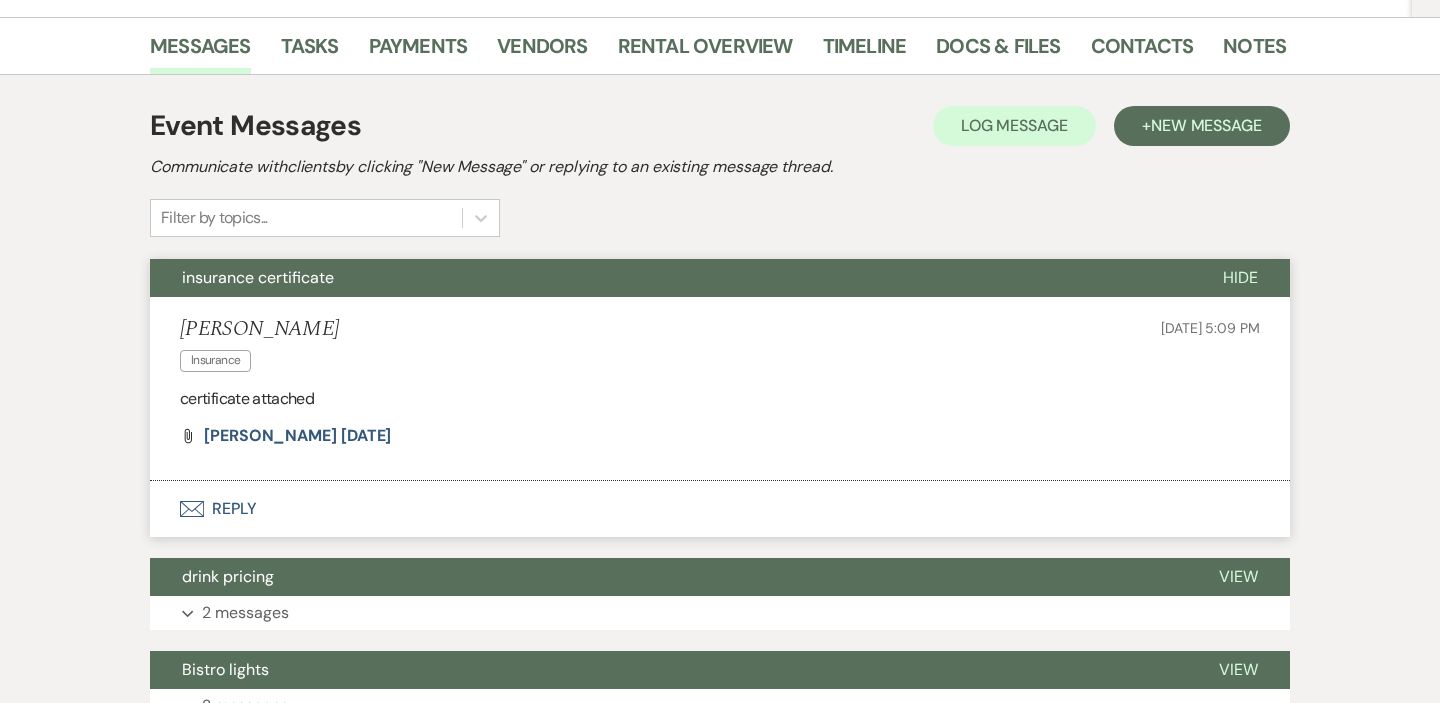 click on "Envelope Reply" at bounding box center [720, 509] 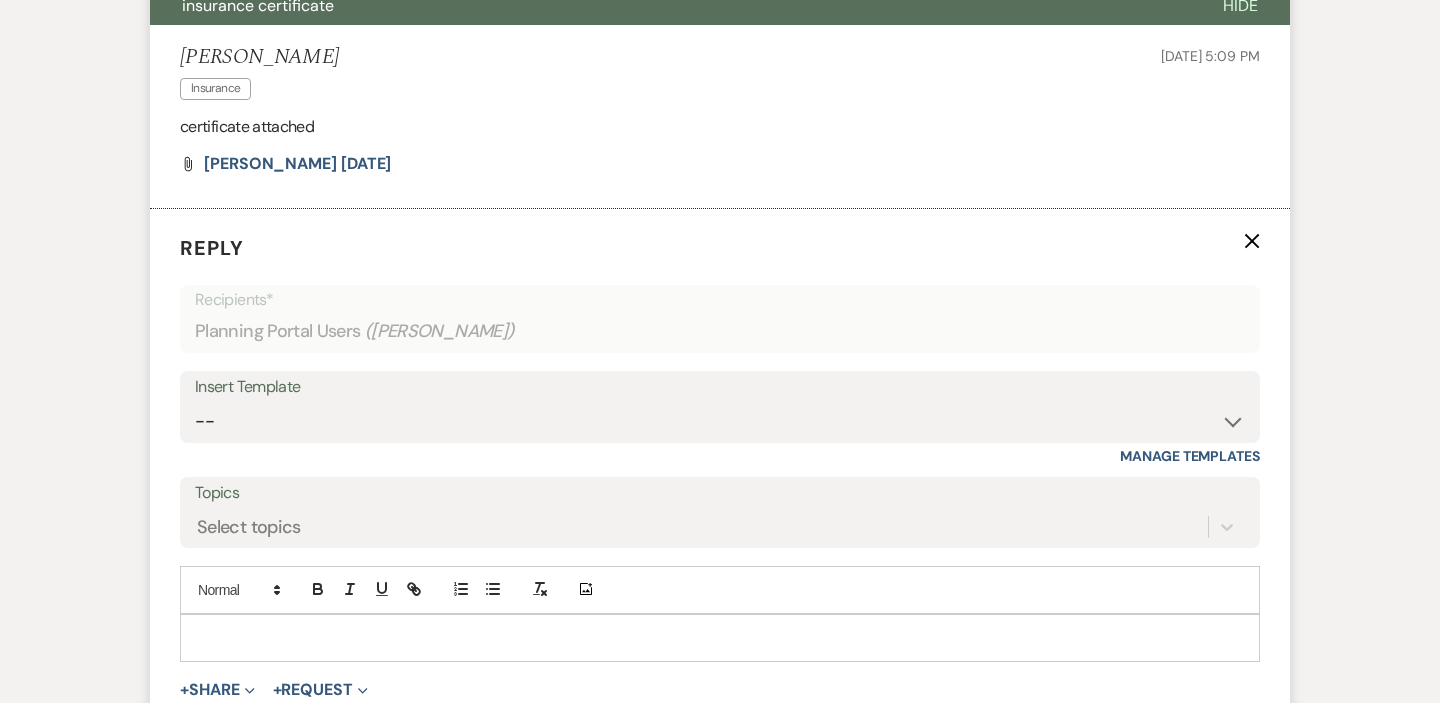 scroll, scrollTop: 675, scrollLeft: 0, axis: vertical 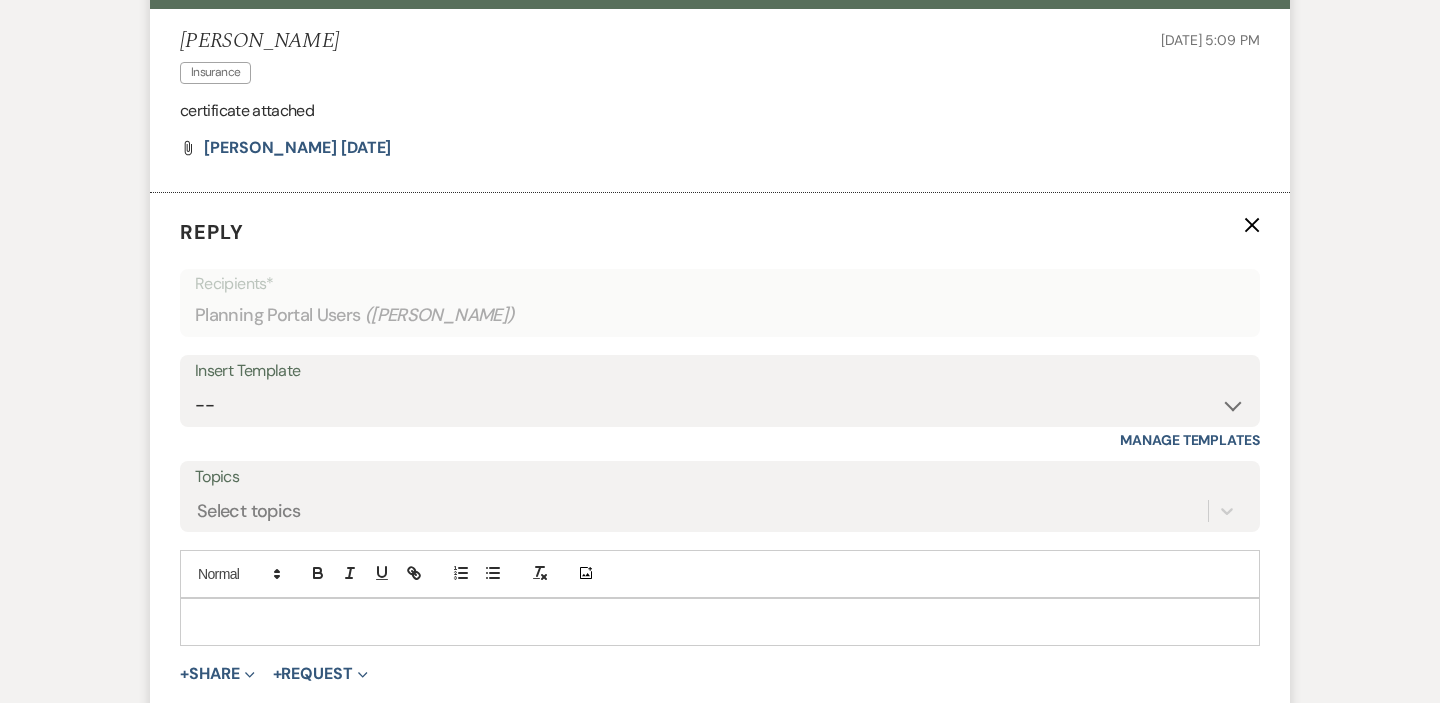 click at bounding box center [720, 622] 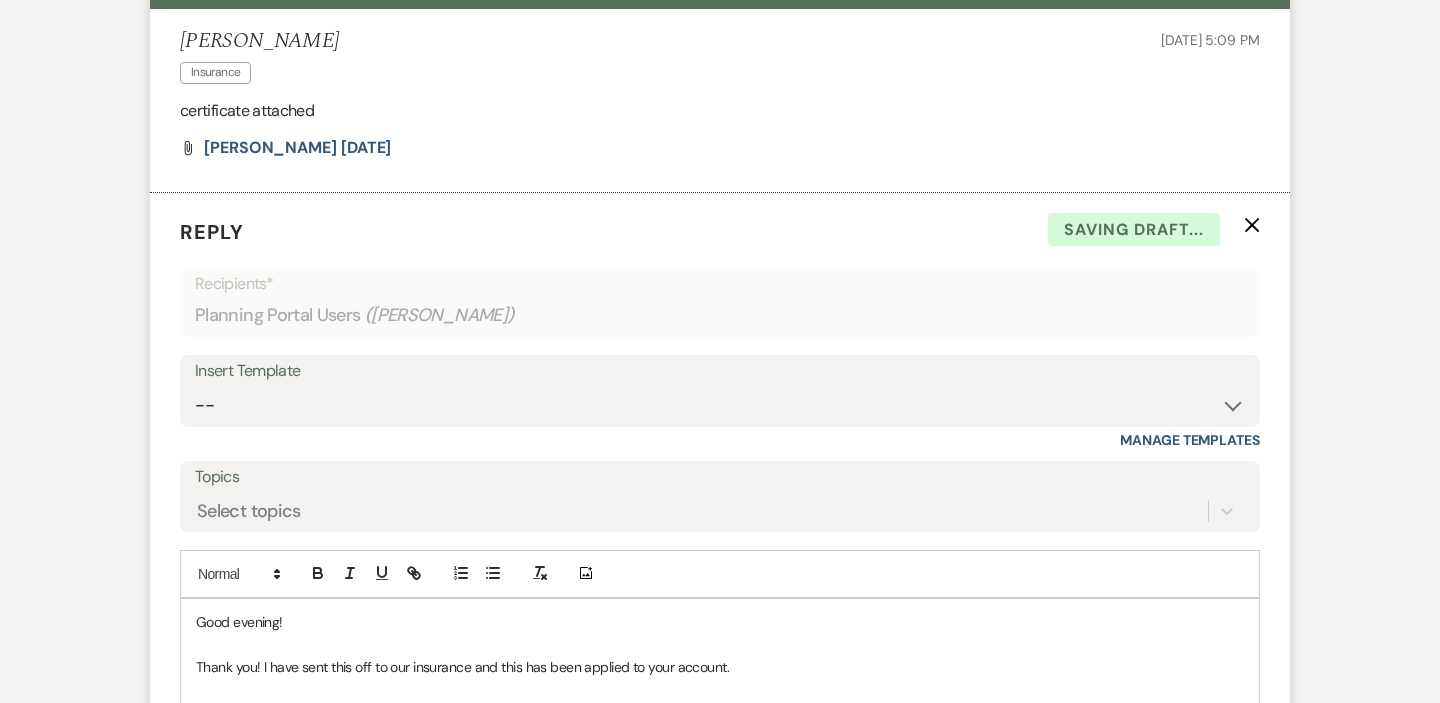 click on "Cheers" at bounding box center [720, 712] 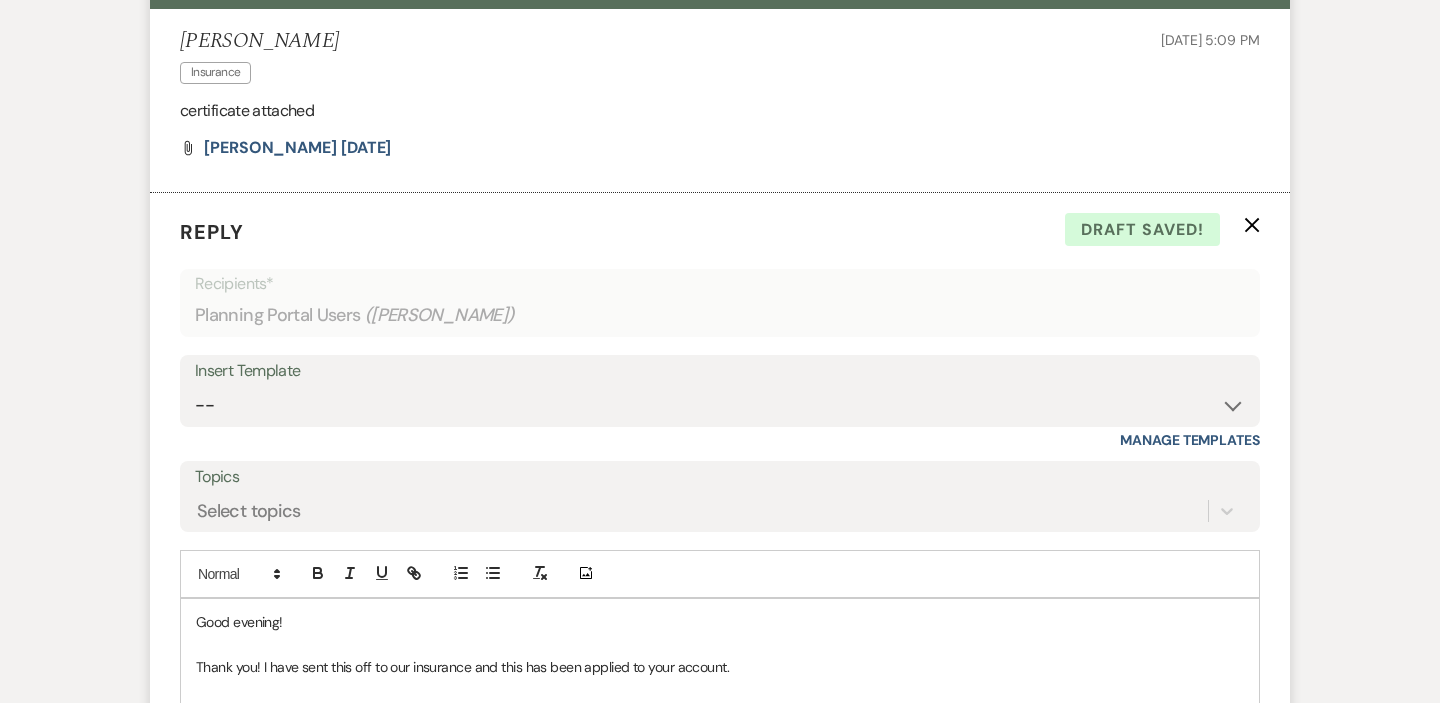 click on "Add Punctuation" at bounding box center [0, 0] 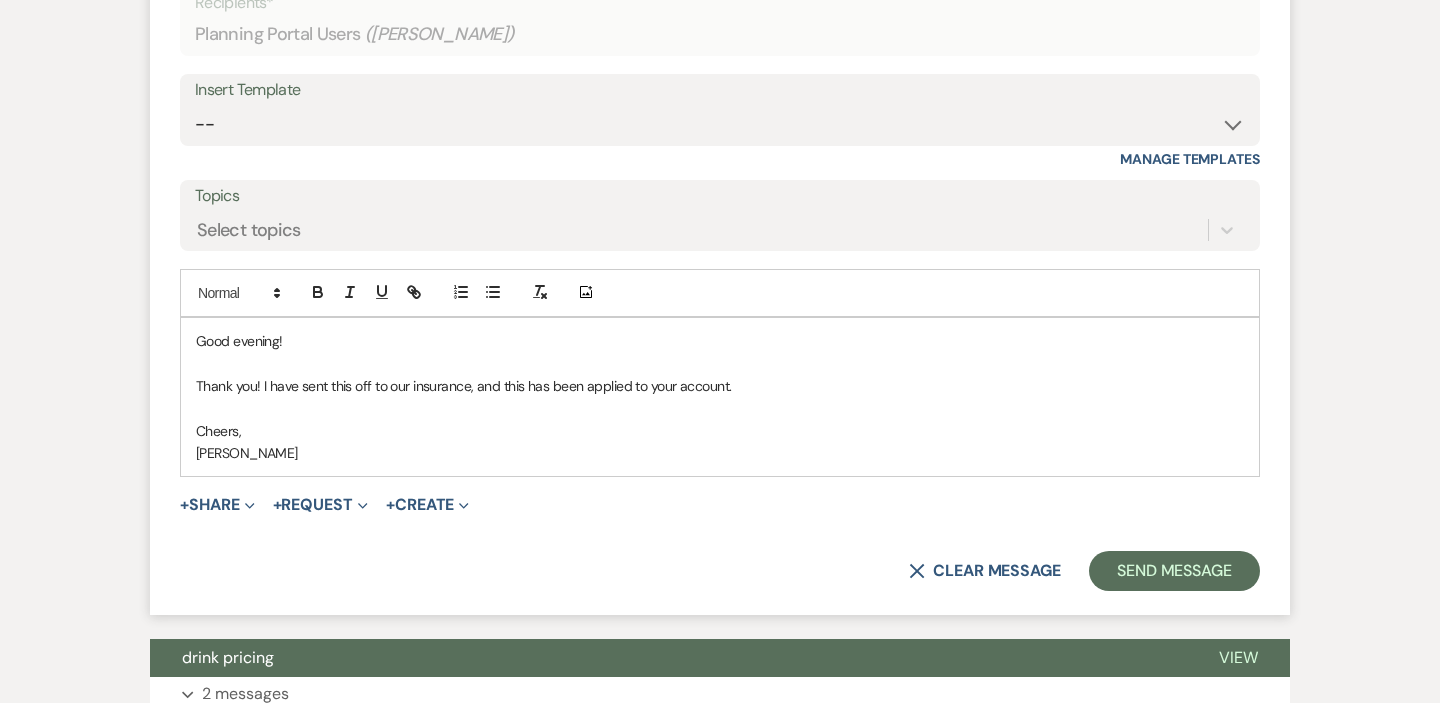 scroll, scrollTop: 957, scrollLeft: 0, axis: vertical 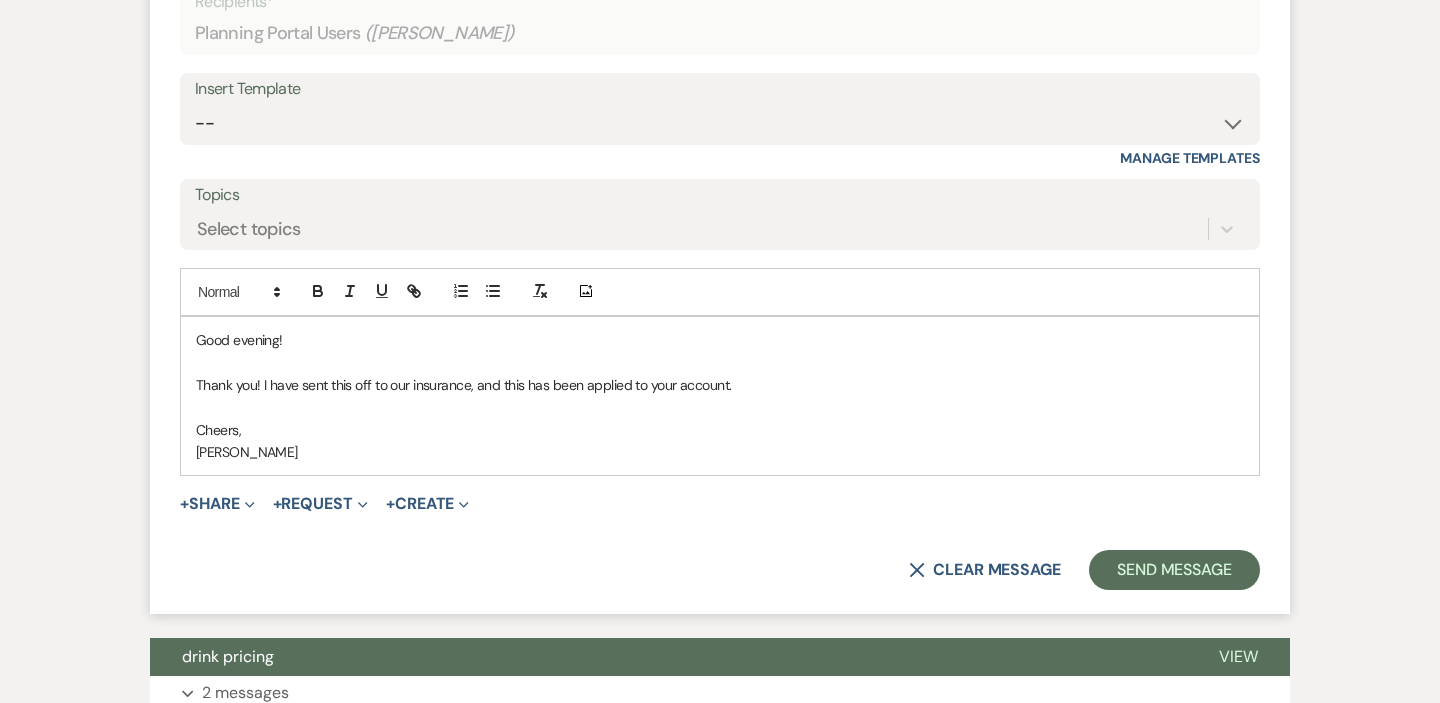 click on "Reply   X Saving draft... Recipients* Planning Portal Users   ( [PERSON_NAME] )   Insert Template   -- Weven Planning Portal Introduction (Booked Events) Corporate Lead Follow Up #1 - No tour scheduled Follow Up #2 Post Tour Follow Up Closing Wedding Lead - No response Event Proposal Introduction to [PERSON_NAME] - Layout & Design Application Upcoming Payment Past-Due Payment Alert 1st Desposit 2nd Deposit 3rd Deposit  Final Deposit Thank You Review Follow up: Floor Plan Layout's Follow Up: Check out our Patio Follow up: The Grove Bar Follow-Up Ceremonies on Site Follow-up Bridal Suites 30 days post Inquiry - No tour/Response Are you still Interested? (Wedding response) 6-Month Wedding Walkthrough - [PERSON_NAME] 6-Month Wedding Walkthrough - [PERSON_NAME] 6-Month Wedding Walkthrough - [PERSON_NAME] 1-Month Wedding Walkthrough - [PERSON_NAME] 1-Month Wedding Walkthrough - [PERSON_NAME] 1-Month Wedding Walkthrough - [PERSON_NAME] Introduction & Book a Tour with [PERSON_NAME] Introduction & Book a Tour with [PERSON_NAME] Introduction & Book a Tour with [PERSON_NAME] Templates" at bounding box center [720, 263] 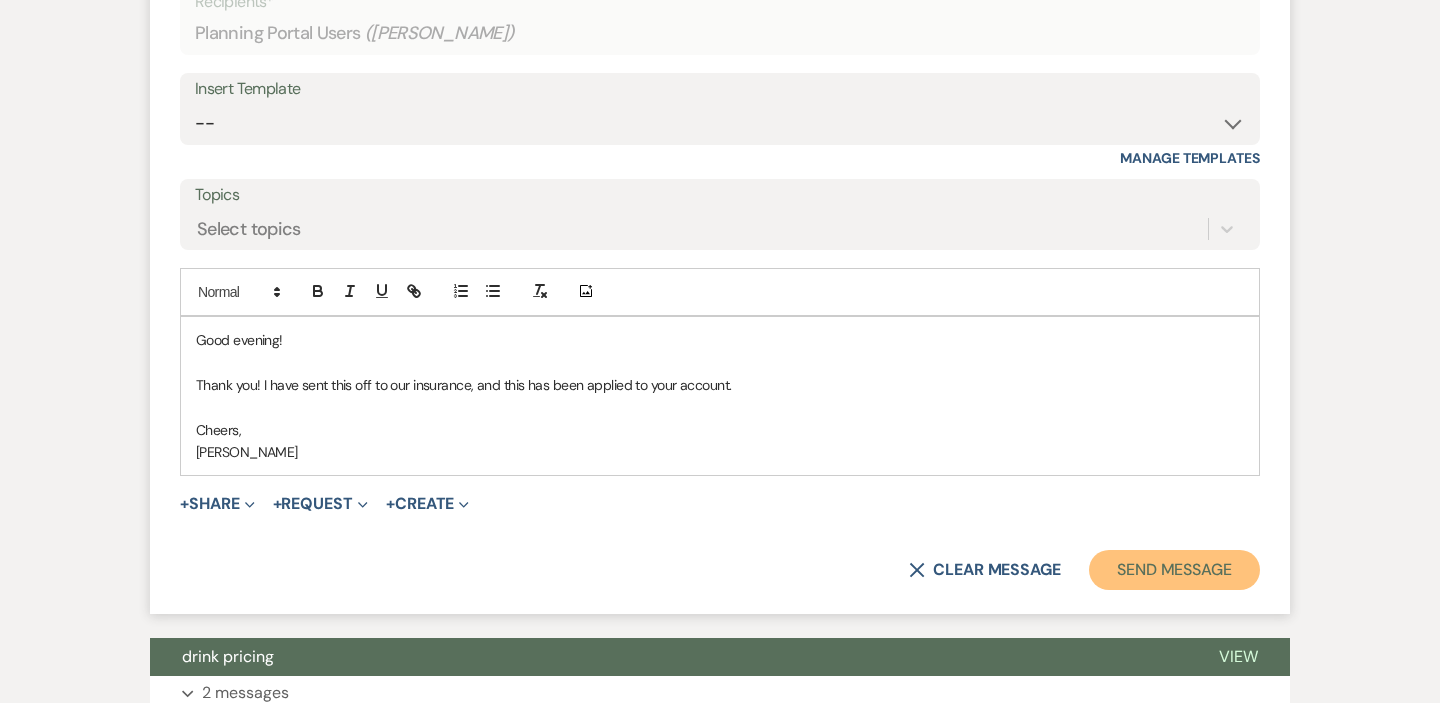 click on "Send Message" at bounding box center (1174, 570) 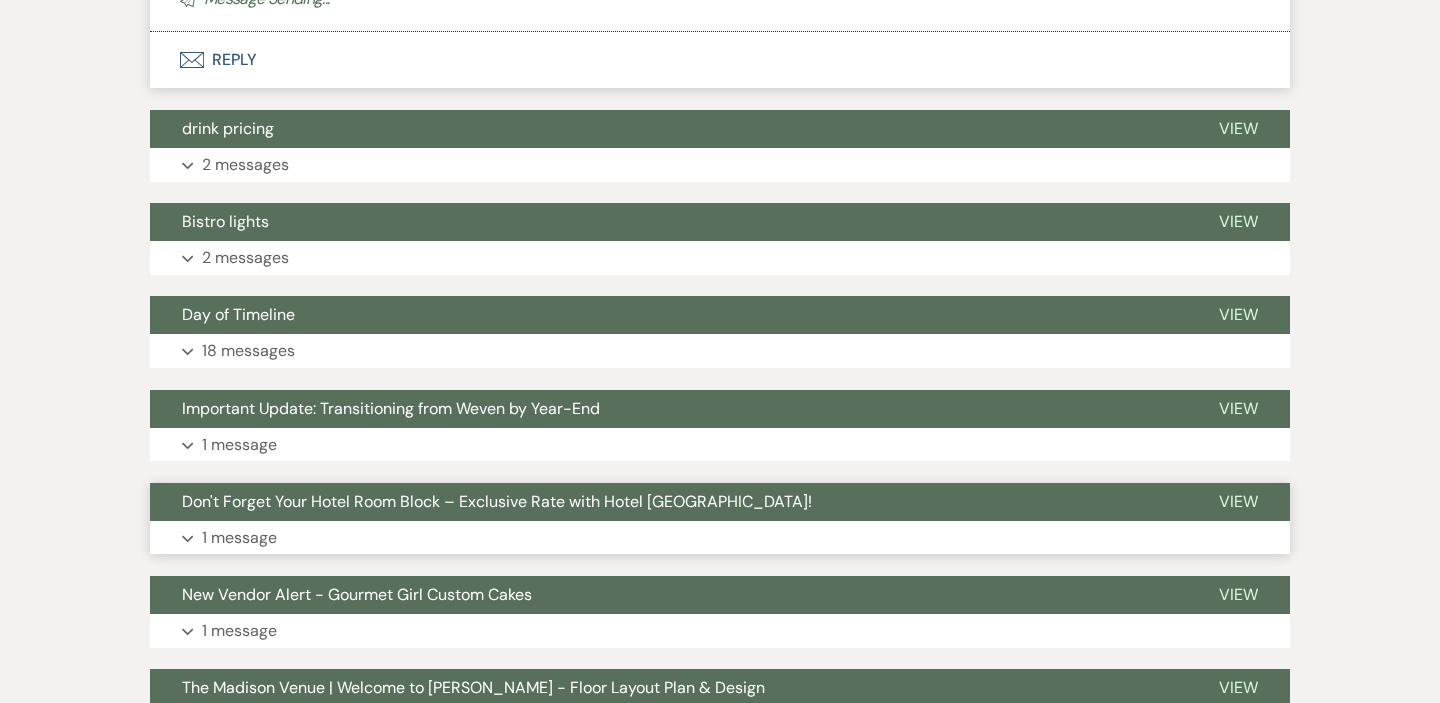 scroll, scrollTop: 1117, scrollLeft: 0, axis: vertical 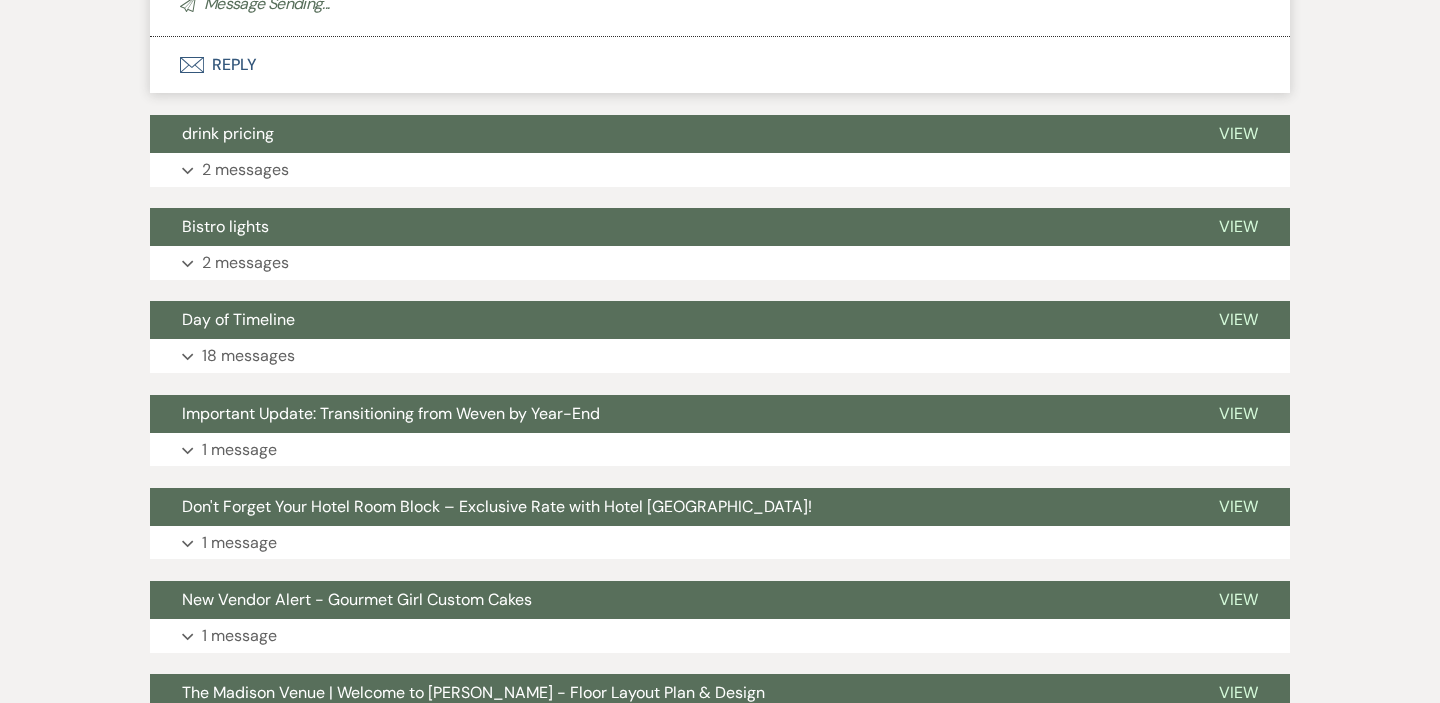 click on "Event Messages   Log Log Message +  New Message Communicate with  clients  by clicking "New Message" or replying to an existing message thread. Filter by topics... insurance certificate Hide [PERSON_NAME] Insurance [DATE] 5:09 PM certificate attached Attach File [PERSON_NAME] [DATE]   [PERSON_NAME] to: Planning Portal Users Expand Info [DATE] 7:42 PM Good evening! Thank you! I have sent this off to our insurance, and this has been applied to your account. Cheers, [PERSON_NAME] Send  Message   Sending... Envelope Reply drink pricing View Expand 2 messages Bistro lights View Expand 2 messages Day of Timeline View Expand 18 messages Important Update: Transitioning from Weven by Year-End View Expand 1 message Don't Forget Your Hotel Room Block – Exclusive Rate with Hotel [GEOGRAPHIC_DATA]! View Expand 1 message New Vendor Alert - Gourmet Girl Custom Cakes View Expand 1 message The Madison Venue | Welcome to [PERSON_NAME] - Floor Layout Plan & Design View Expand 1 message View Expand 1 message View View" at bounding box center [720, 526] 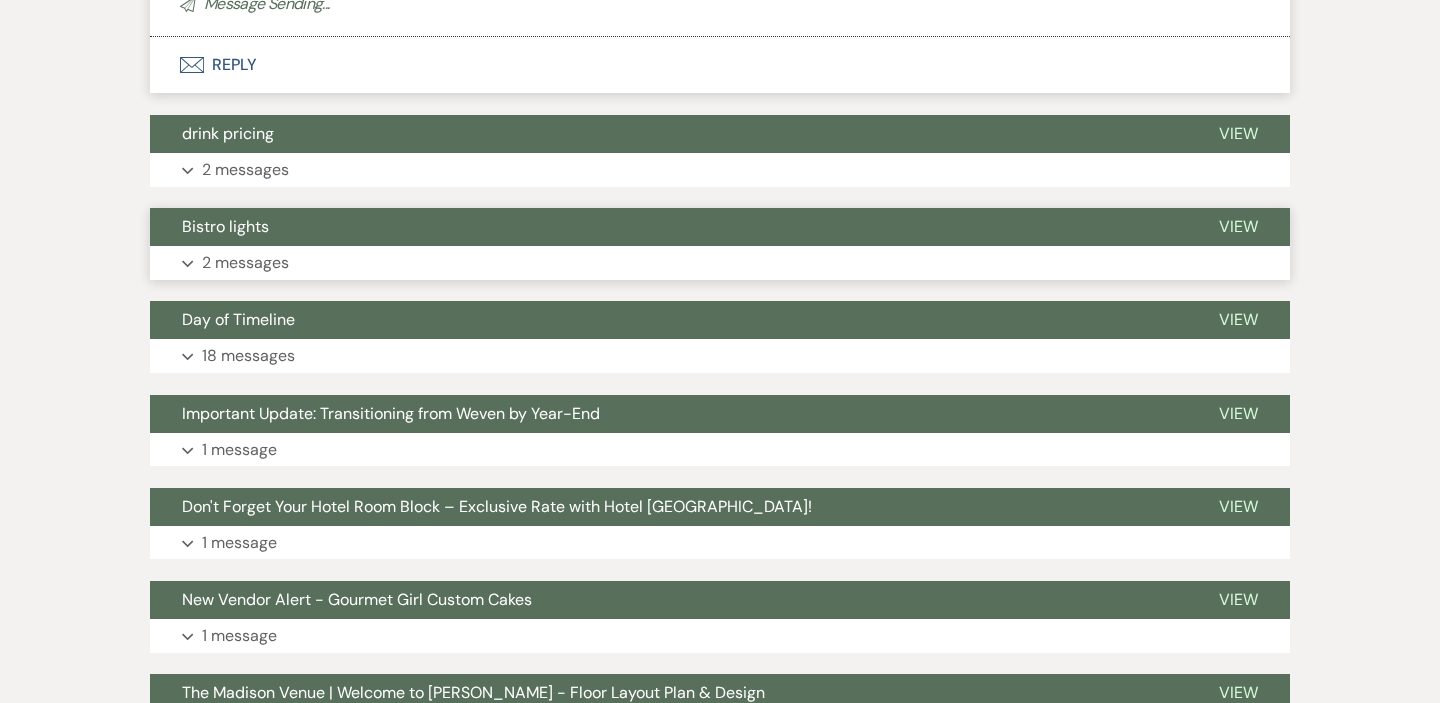 click on "Expand 2 messages" at bounding box center [720, 263] 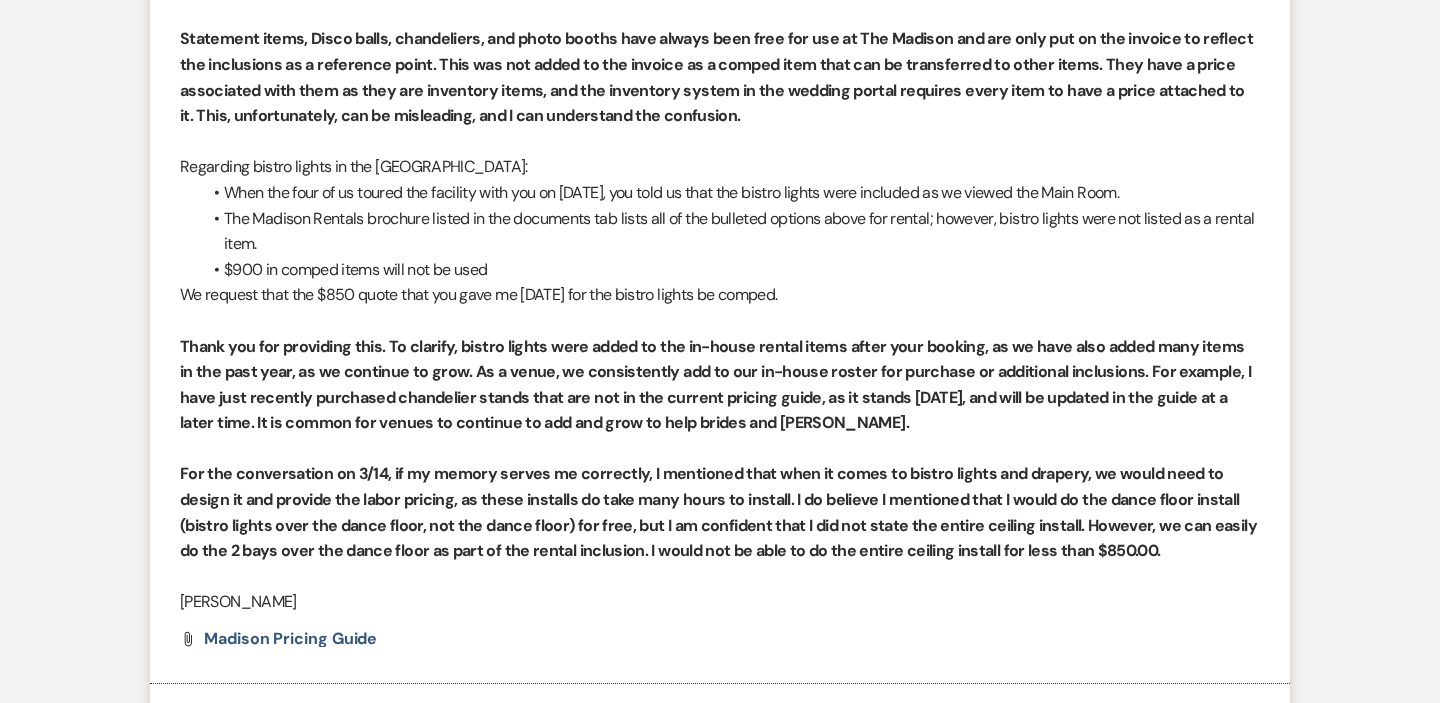 click on "Envelope Reply" at bounding box center [720, 712] 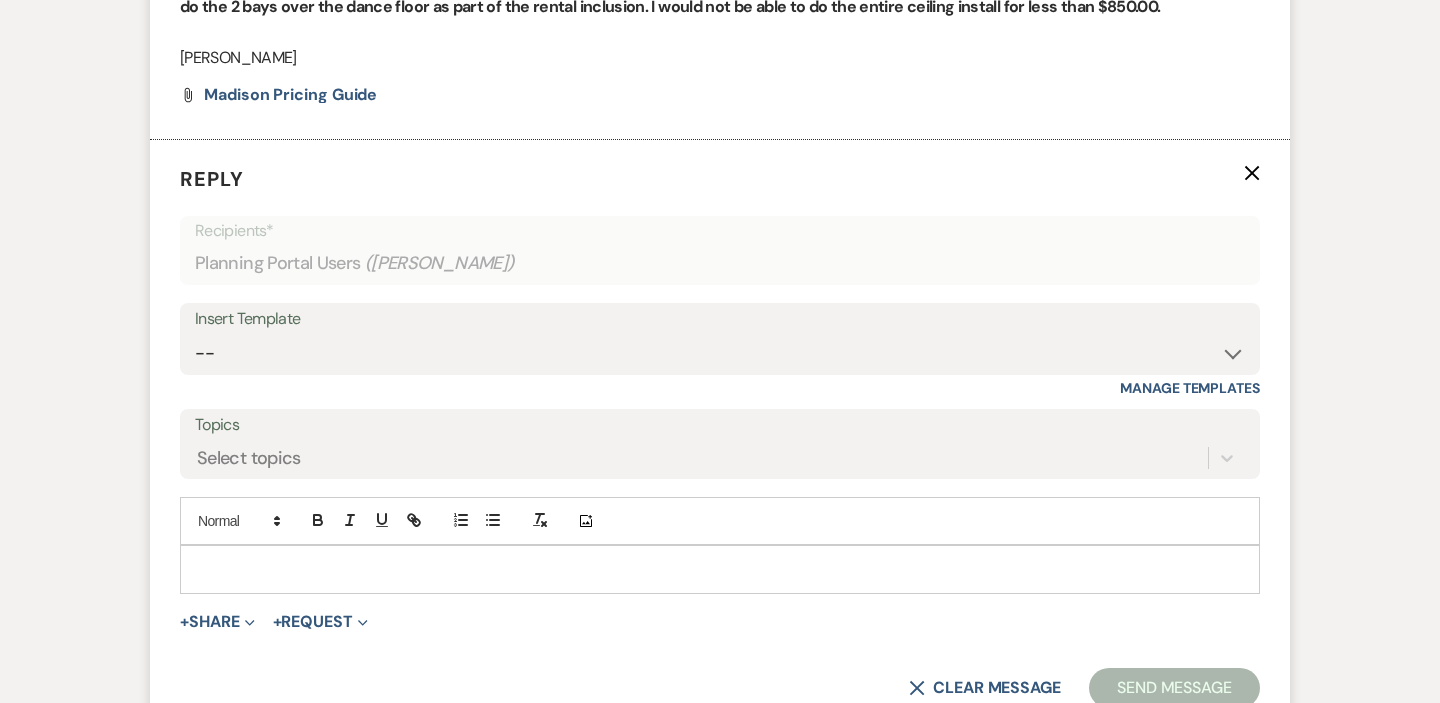 scroll, scrollTop: 2672, scrollLeft: 0, axis: vertical 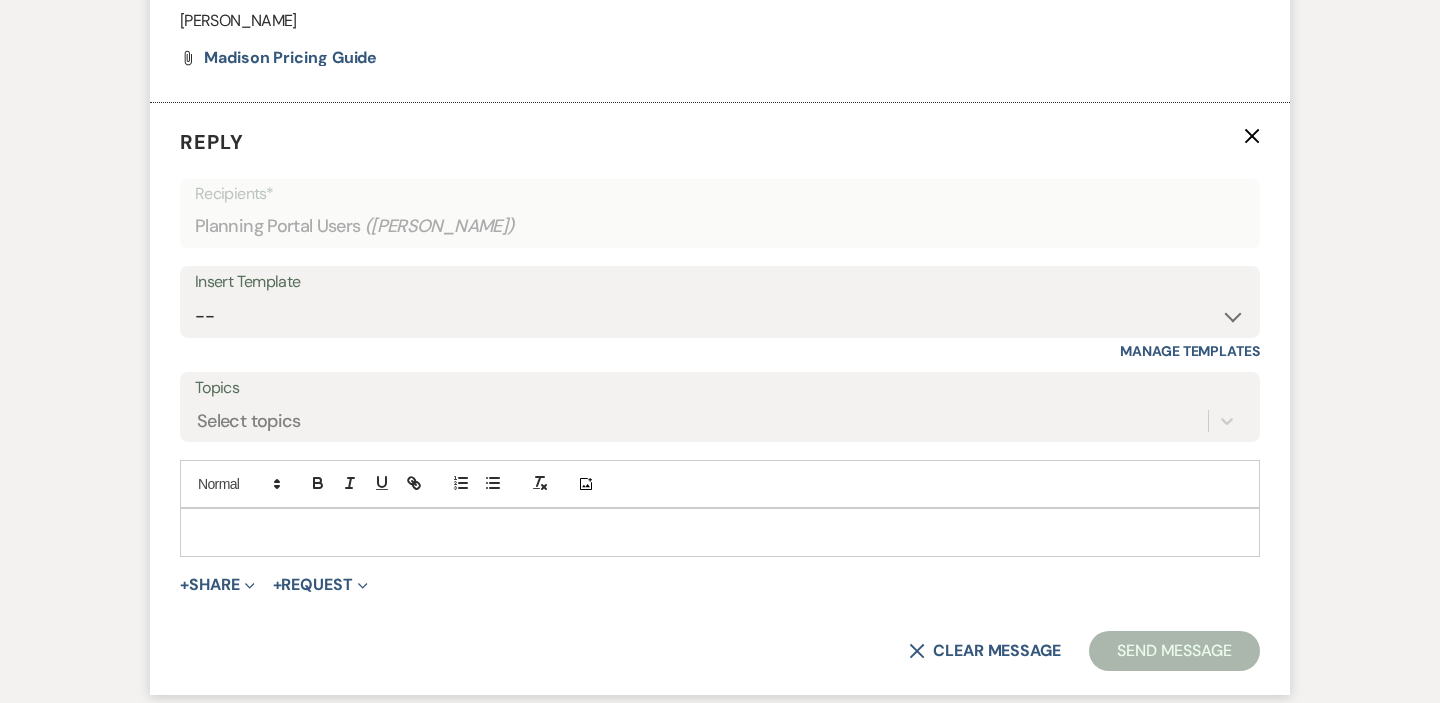 click at bounding box center [720, 532] 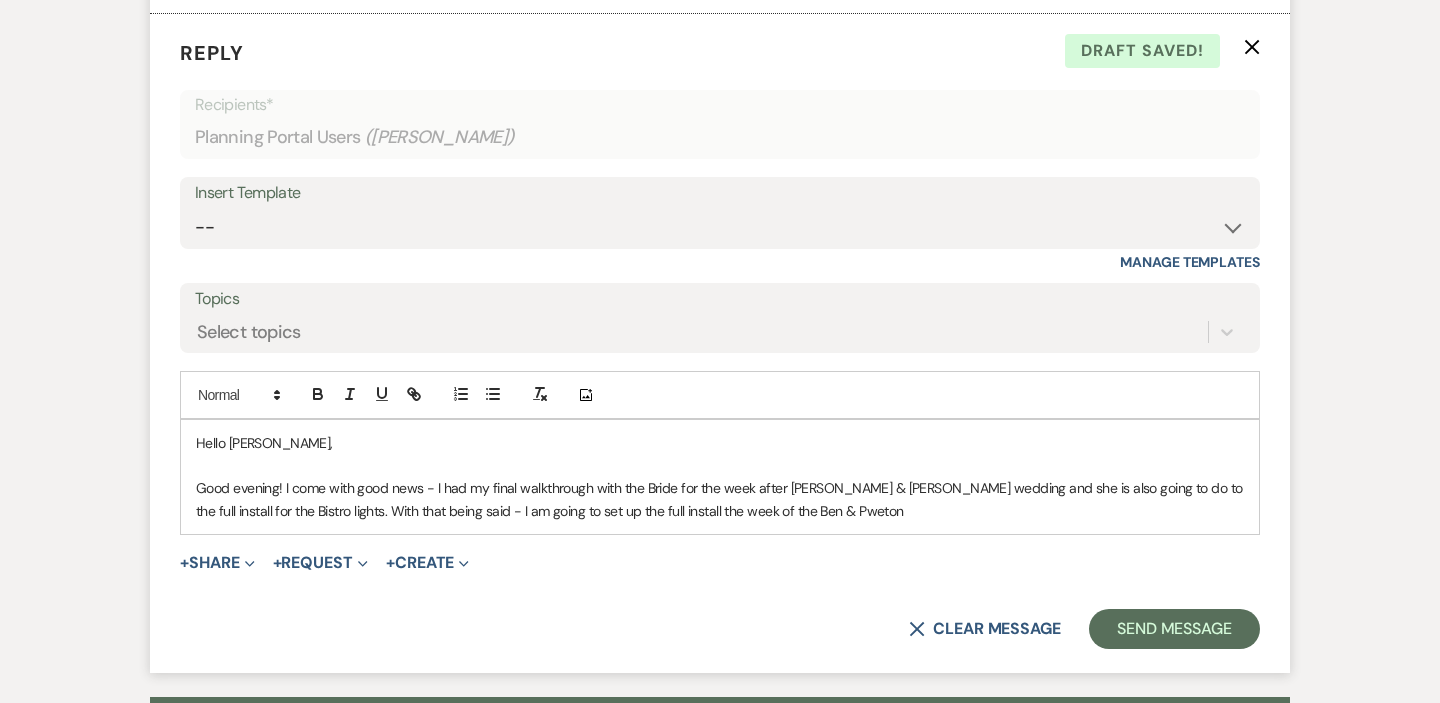 scroll, scrollTop: 2786, scrollLeft: 0, axis: vertical 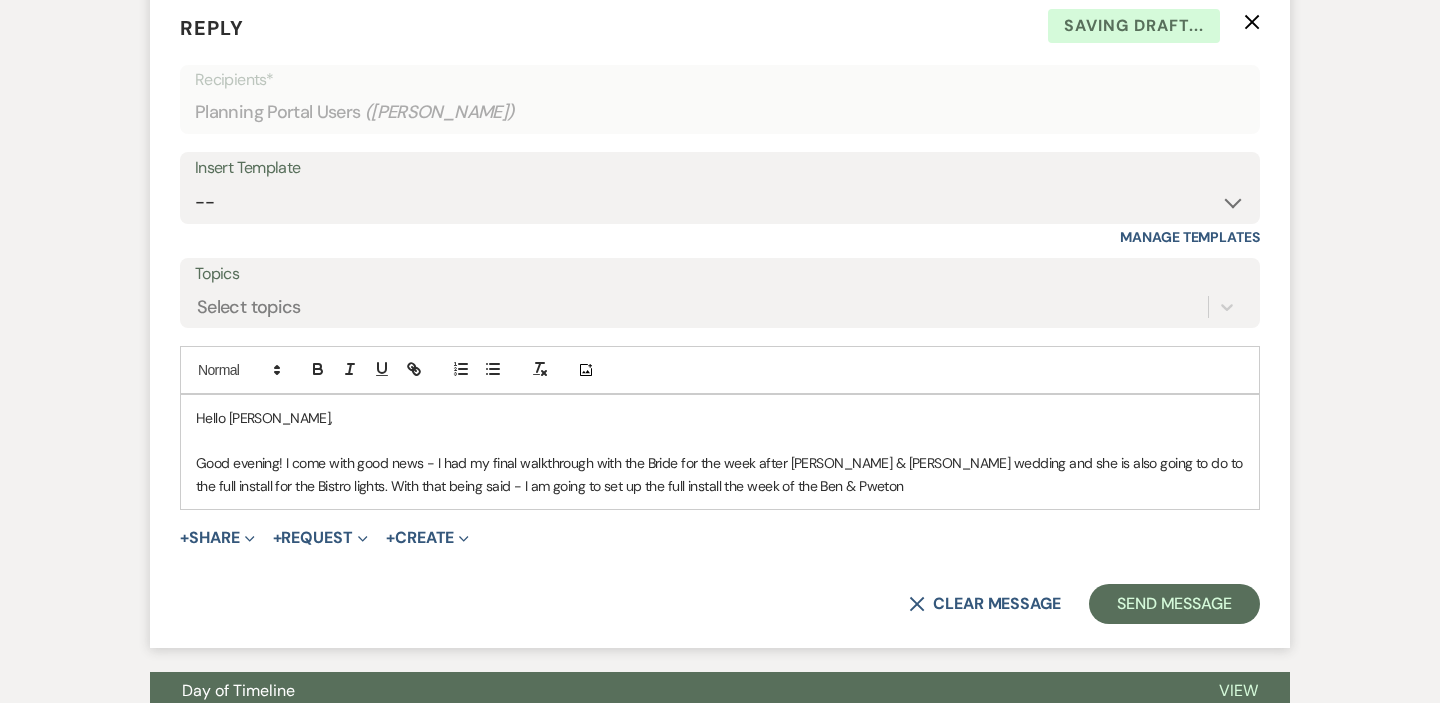 click on "Good evening! I come with good news - I had my final walkthrough with the Bride for the week after [PERSON_NAME] & [PERSON_NAME] wedding and she is also going to do to the full install for the Bistro lights. With that being said - I am going to set up the full install the week of the Ben & Pweton" at bounding box center (720, 474) 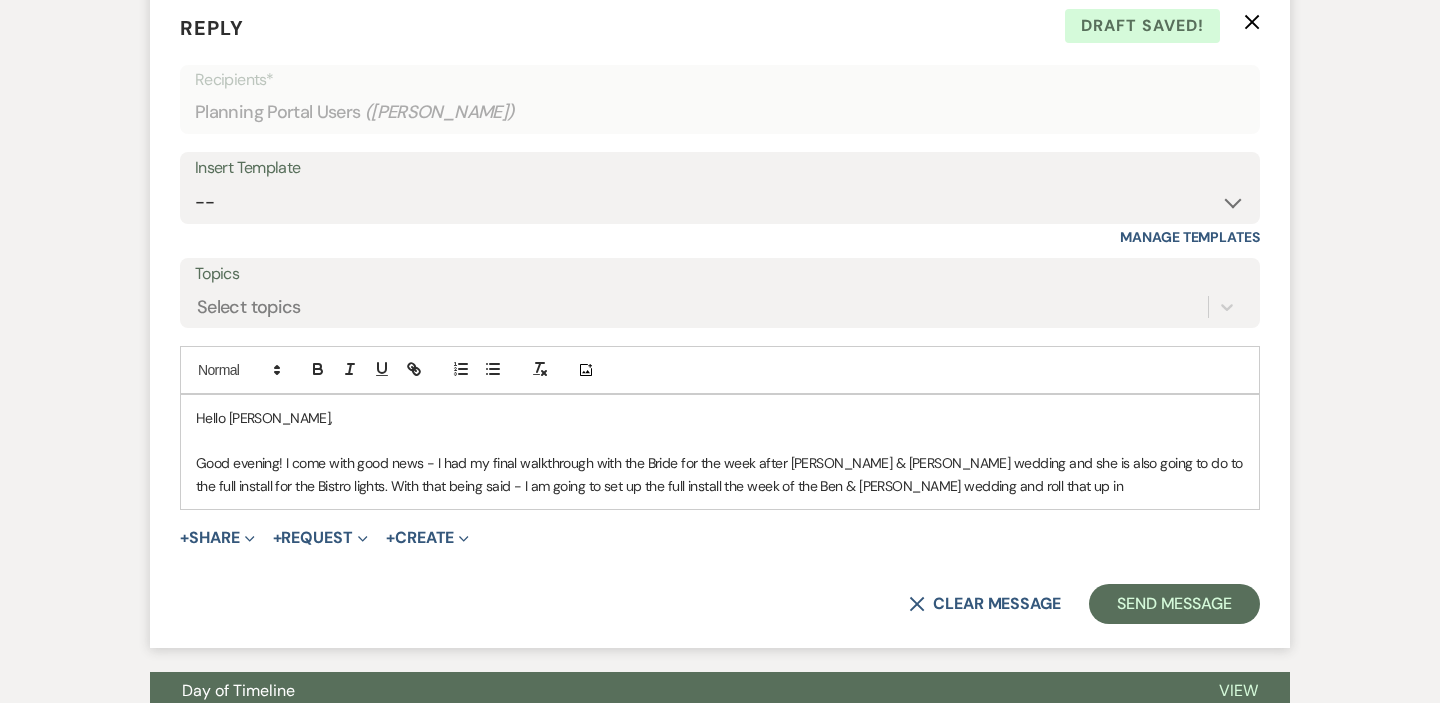 click on "news—" at bounding box center [0, 0] 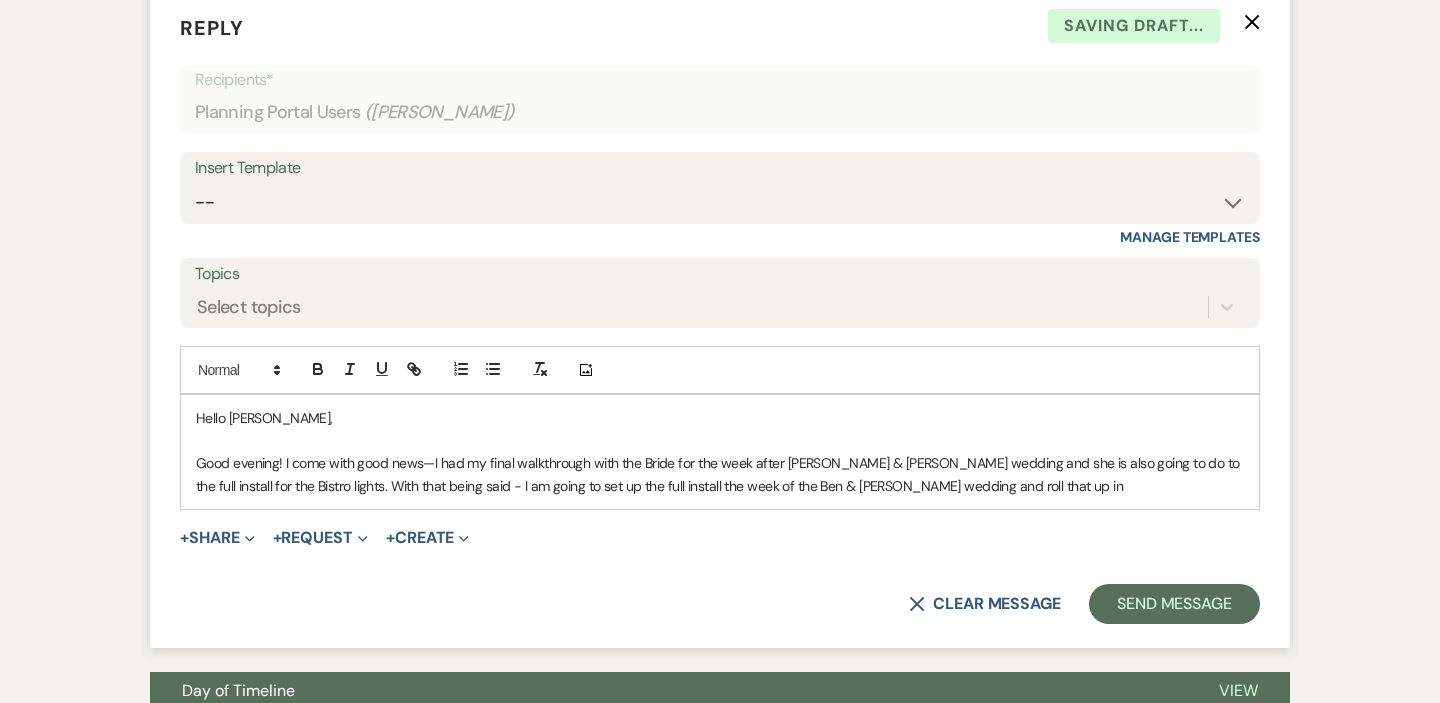 click on "Good evening! I come with good news—I had my final walkthrough with the Bride for the week after [PERSON_NAME] & [PERSON_NAME] wedding and she is also going to do to the full install for the Bistro lights. With that being said - I am going to set up the full install the week of the Ben & [PERSON_NAME] wedding and roll that up in" at bounding box center [720, 474] 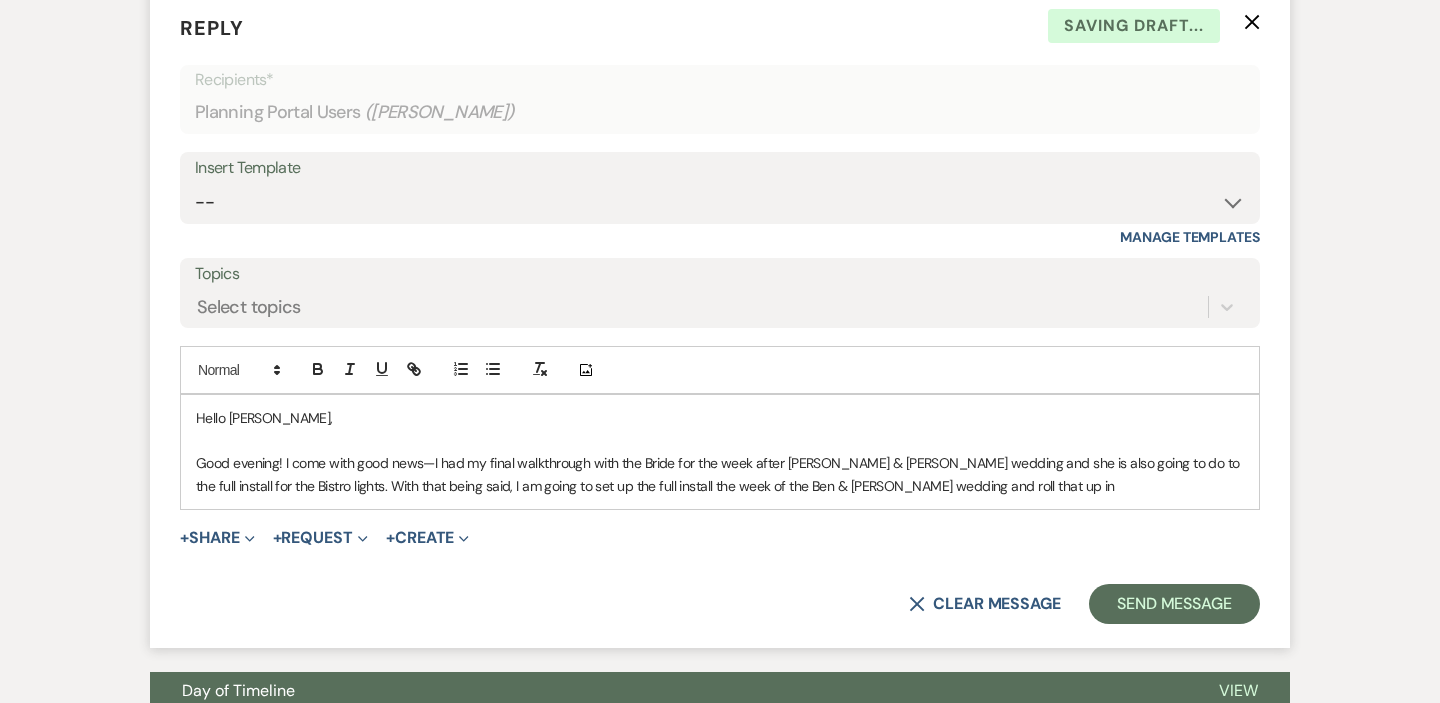 click on "Good evening! I come with good news—I had my final walkthrough with the Bride for the week after [PERSON_NAME] & [PERSON_NAME] wedding and she is also going to do to the full install for the Bistro lights. With that being said, I am going to set up the full install the week of the Ben & [PERSON_NAME] wedding and roll that up in" at bounding box center (720, 474) 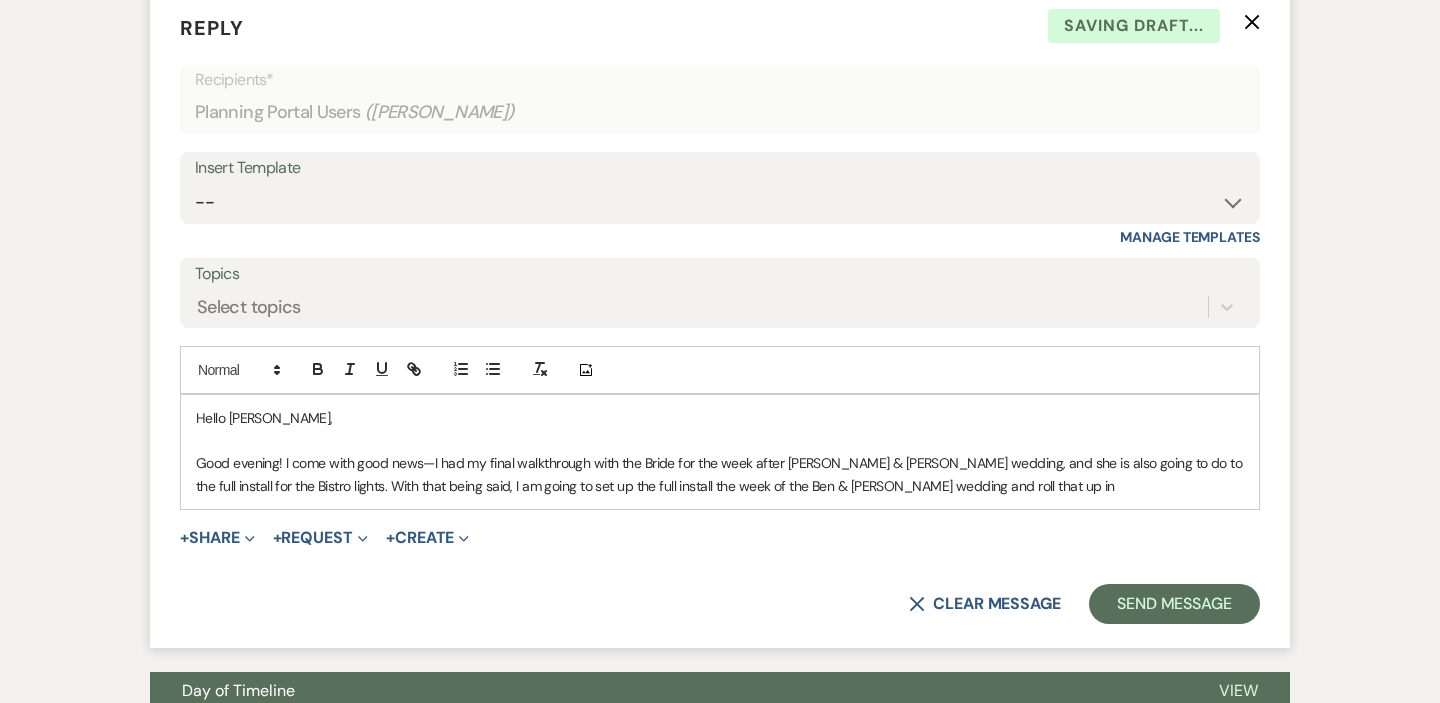 click on "Good evening! I come with good news—I had my final walkthrough with the Bride for the week after [PERSON_NAME] & [PERSON_NAME] wedding, and she is also going to do to the full install for the Bistro lights. With that being said, I am going to set up the full install the week of the Ben & [PERSON_NAME] wedding and roll that up in" at bounding box center [720, 474] 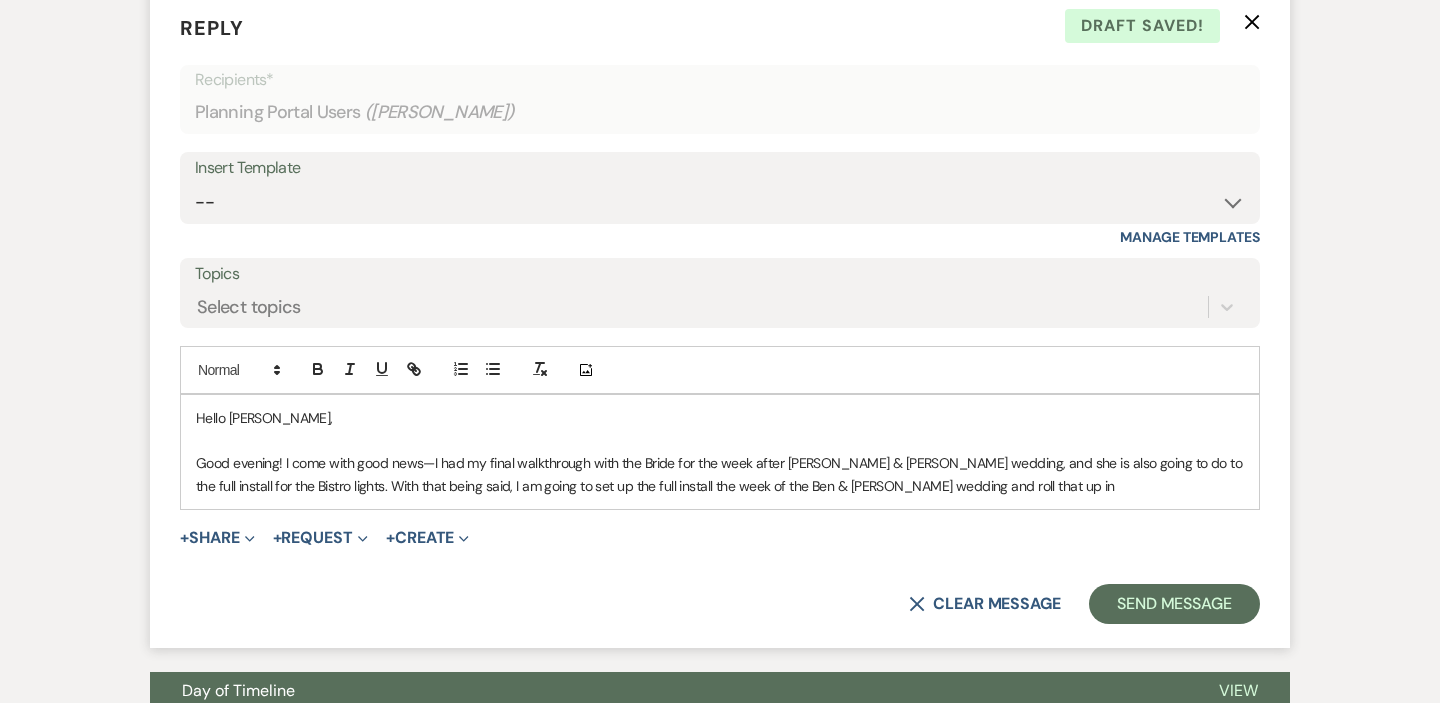 click on "Good evening! I come with good news—I had my final walkthrough with the Bride for the week after [PERSON_NAME] & [PERSON_NAME] wedding, and she is also going to do to the full install for the Bistro lights. With that being said, I am going to set up the full install the week of the Ben & [PERSON_NAME] wedding and roll that up in" at bounding box center [720, 474] 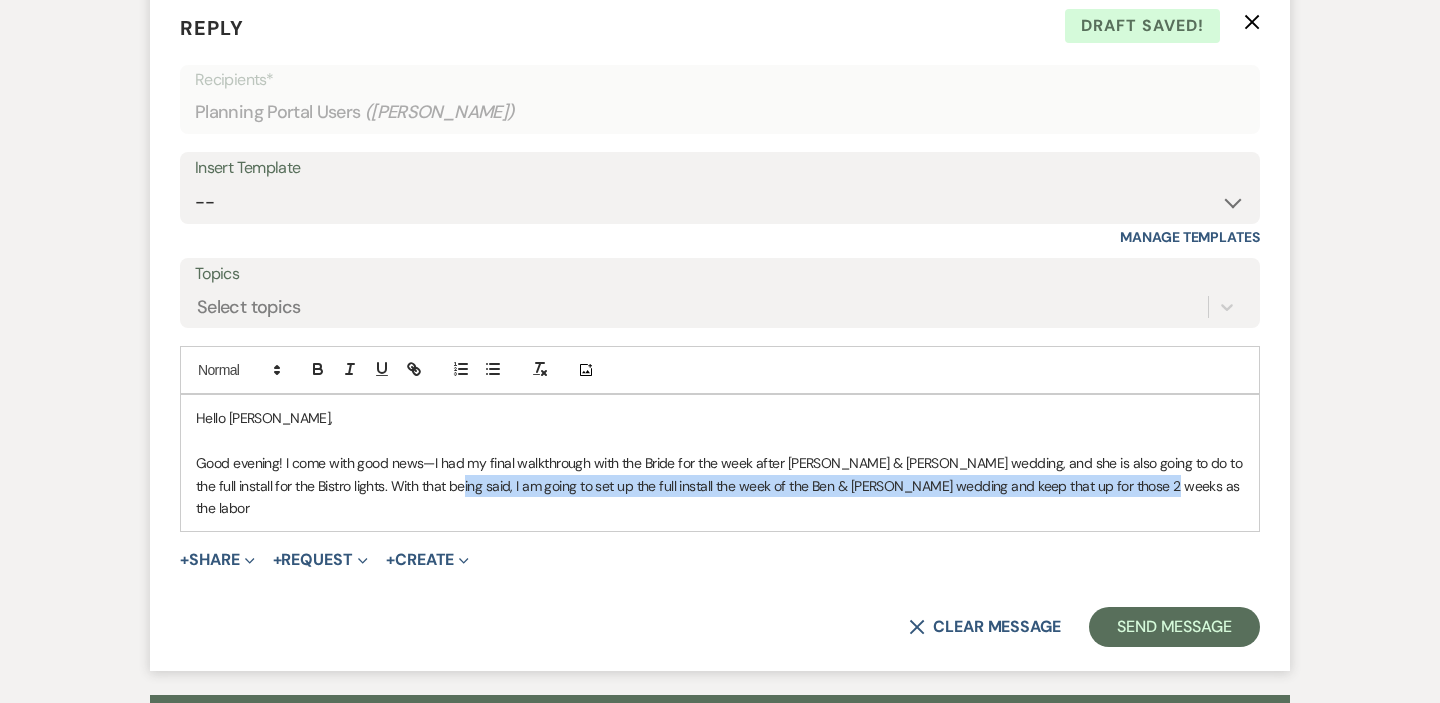 drag, startPoint x: 1142, startPoint y: 439, endPoint x: 423, endPoint y: 442, distance: 719.0063 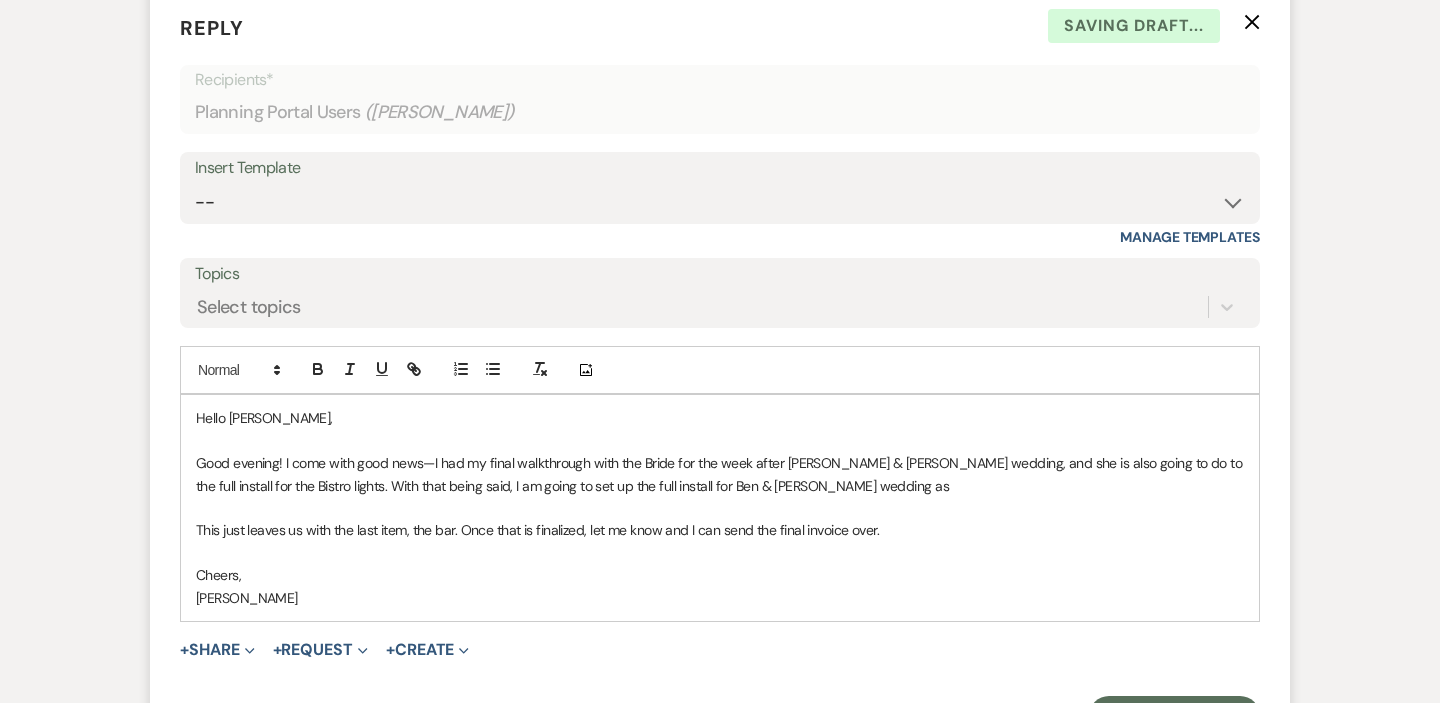click on "Good evening! I come with good news—I had my final walkthrough with the Bride for the week after [PERSON_NAME] & [PERSON_NAME] wedding, and she is also going to do to the full install for the Bistro lights. With that being said, I am going to set up the full install for Ben & [PERSON_NAME] wedding as" at bounding box center [720, 474] 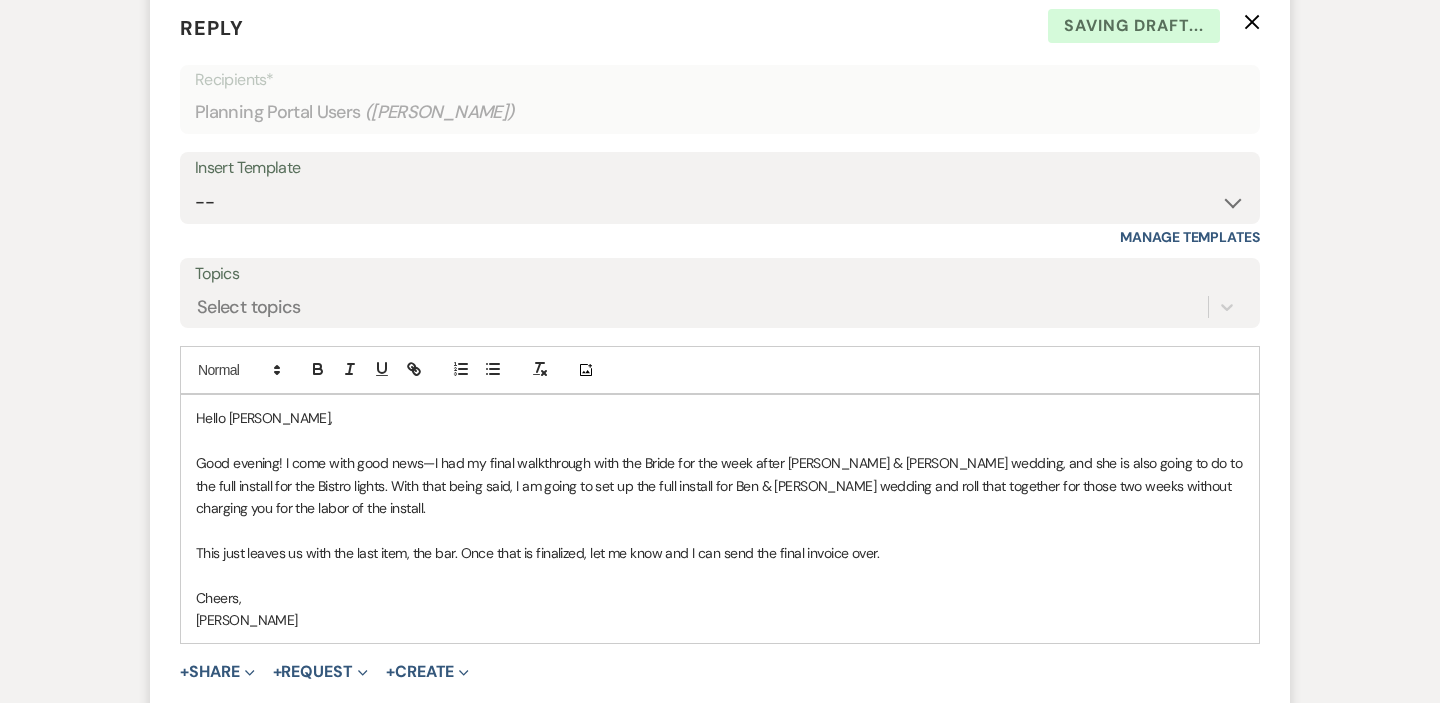 click on "This just leaves us with the last item, the bar. Once that is finalized, let me know and I can send the final invoice over." at bounding box center (720, 553) 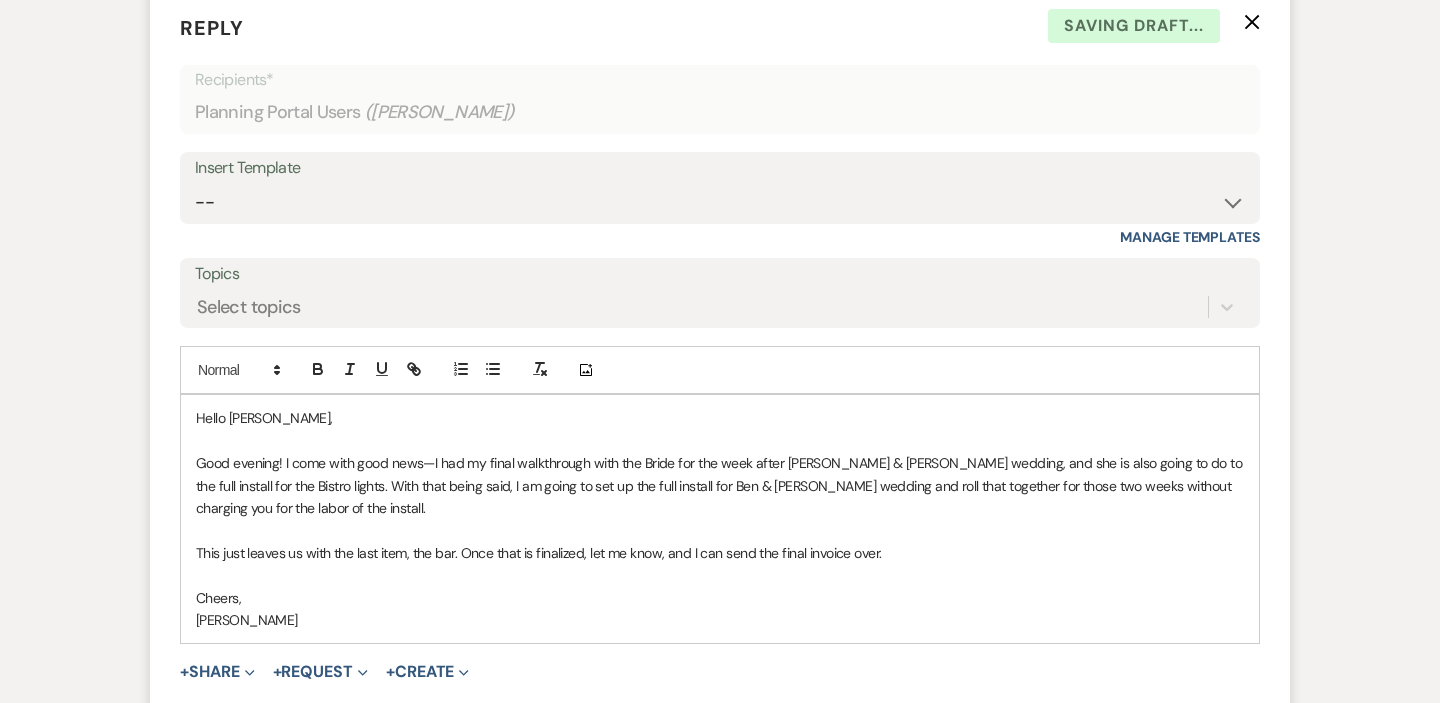 click on "Good evening! I come with good news—I had my final walkthrough with the Bride for the week after [PERSON_NAME] & [PERSON_NAME] wedding, and she is also going to do to the full install for the Bistro lights. With that being said, I am going to set up the full install for Ben & [PERSON_NAME] wedding and roll that together for those two weeks without charging you for the labor of the install." at bounding box center [720, 485] 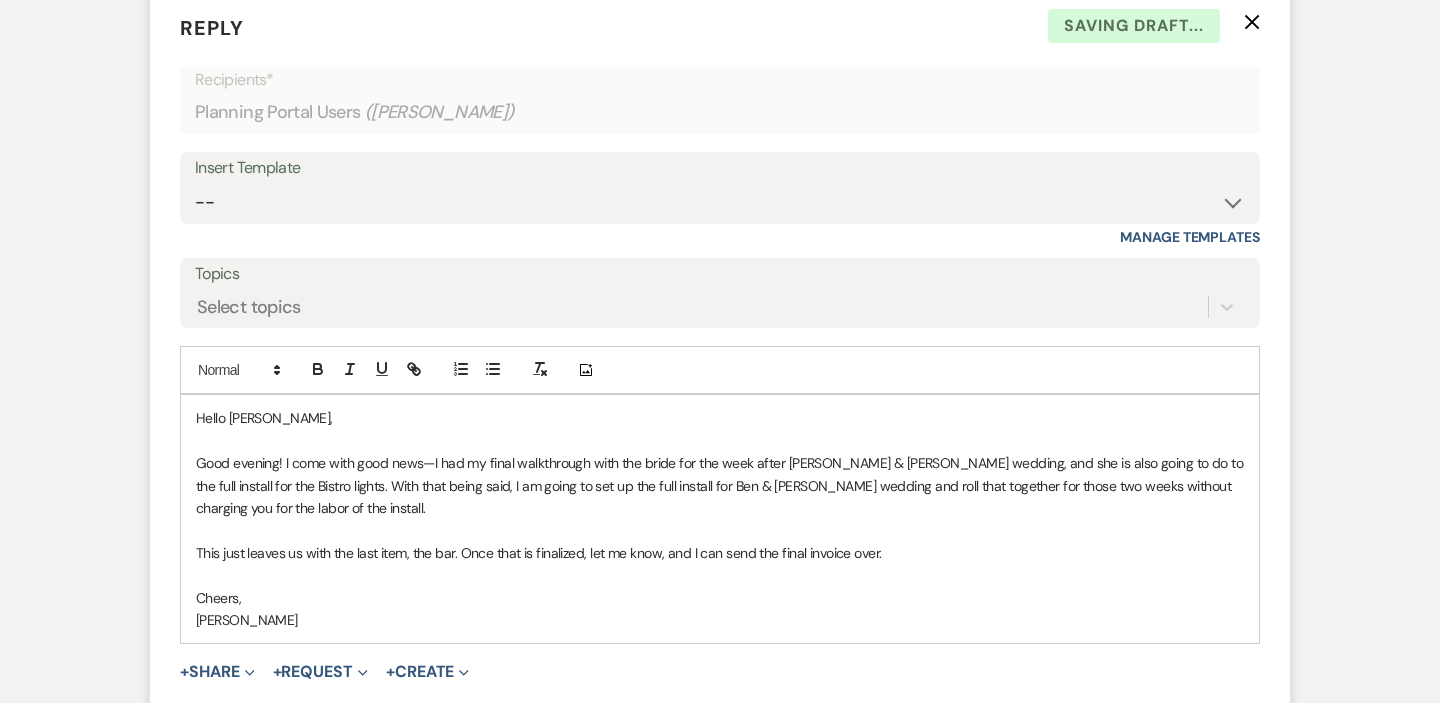 click on "Good evening! I come with good news—I had my final walkthrough with the bride for the week after [PERSON_NAME] & [PERSON_NAME] wedding, and she is also going to do to the full install for the Bistro lights. With that being said, I am going to set up the full install for Ben & [PERSON_NAME] wedding and roll that together for those two weeks without charging you for the labor of the install." at bounding box center [720, 485] 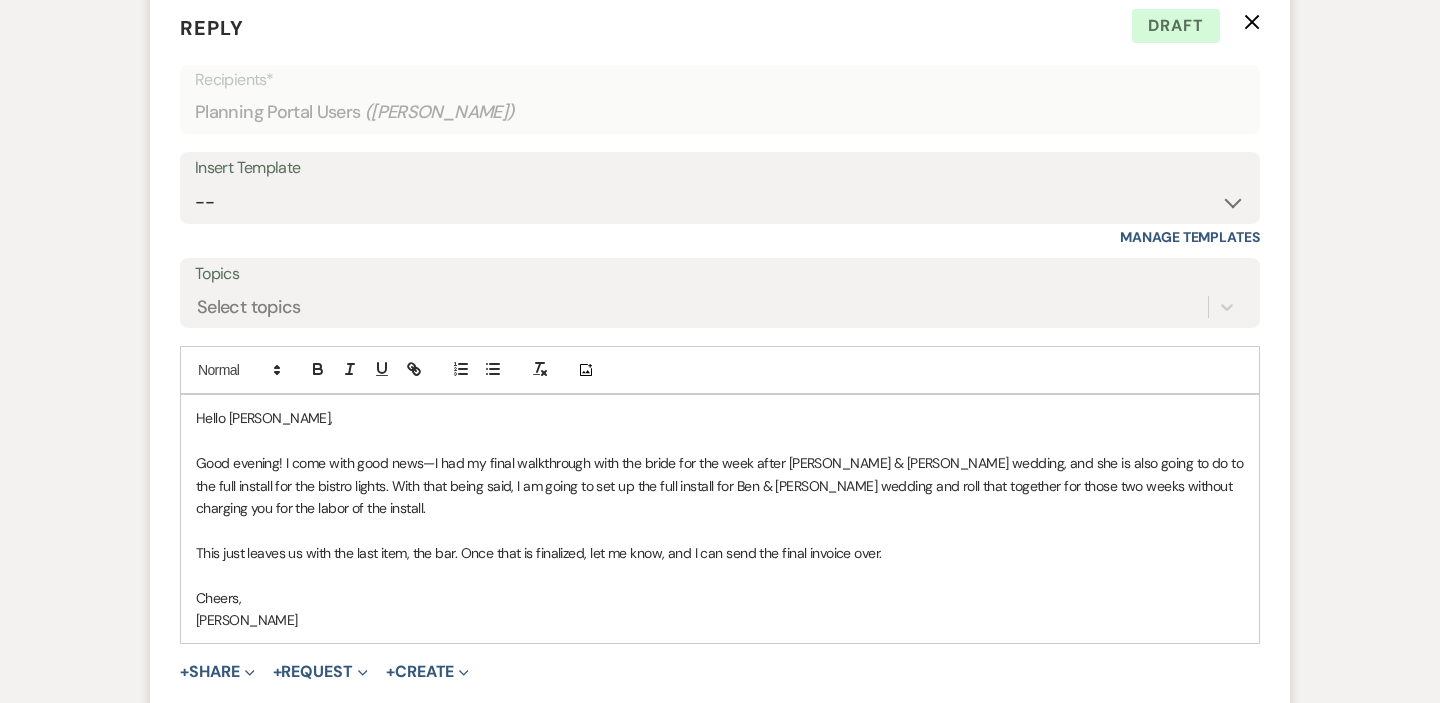click on "Good evening! I come with good news—I had my final walkthrough with the bride for the week after [PERSON_NAME] & [PERSON_NAME] wedding, and she is also going to do to the full install for the bistro lights. With that being said, I am going to set up the full install for Ben & [PERSON_NAME] wedding and roll that together for those two weeks without charging you for the labor of the install." at bounding box center [720, 485] 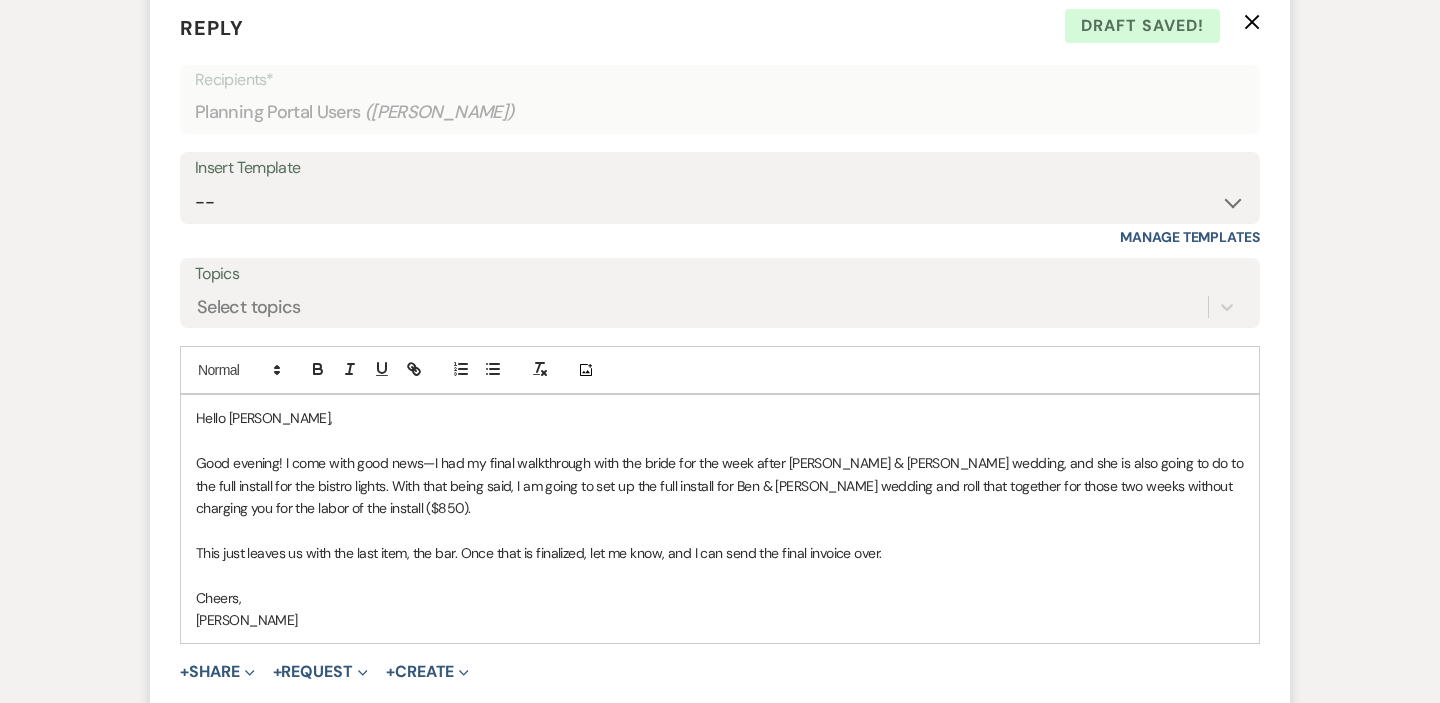 click on "Good evening! I come with good news—I had my final walkthrough with the bride for the week after [PERSON_NAME] & [PERSON_NAME] wedding, and she is also going to do to the full install for the bistro lights. With that being said, I am going to set up the full install for Ben & [PERSON_NAME] wedding and roll that together for those two weeks without charging you for the labor of the install ($850)." at bounding box center (720, 485) 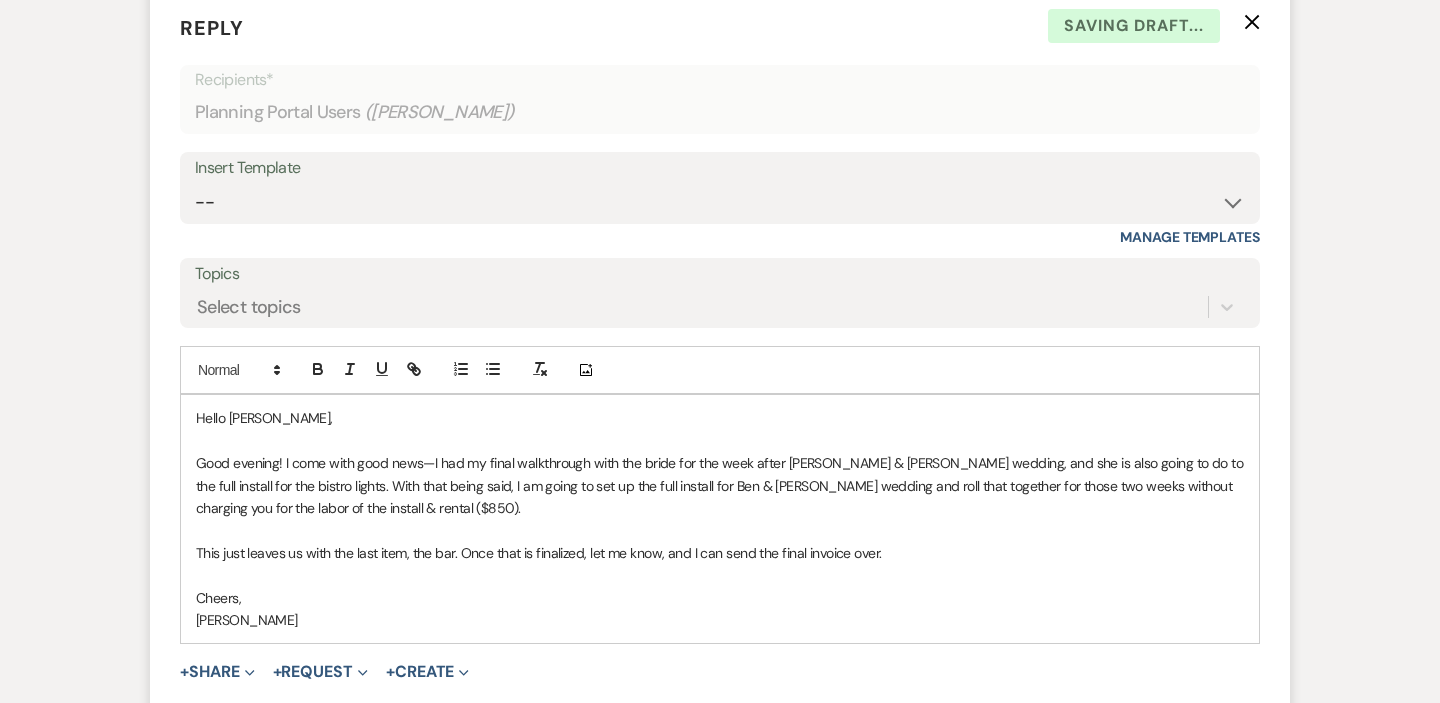 click on "Good evening! I come with good news—I had my final walkthrough with the bride for the week after [PERSON_NAME] & [PERSON_NAME] wedding, and she is also going to do to the full install for the bistro lights. With that being said, I am going to set up the full install for Ben & [PERSON_NAME] wedding and roll that together for those two weeks without charging you for the labor of the install & rental ($850)." at bounding box center (720, 485) 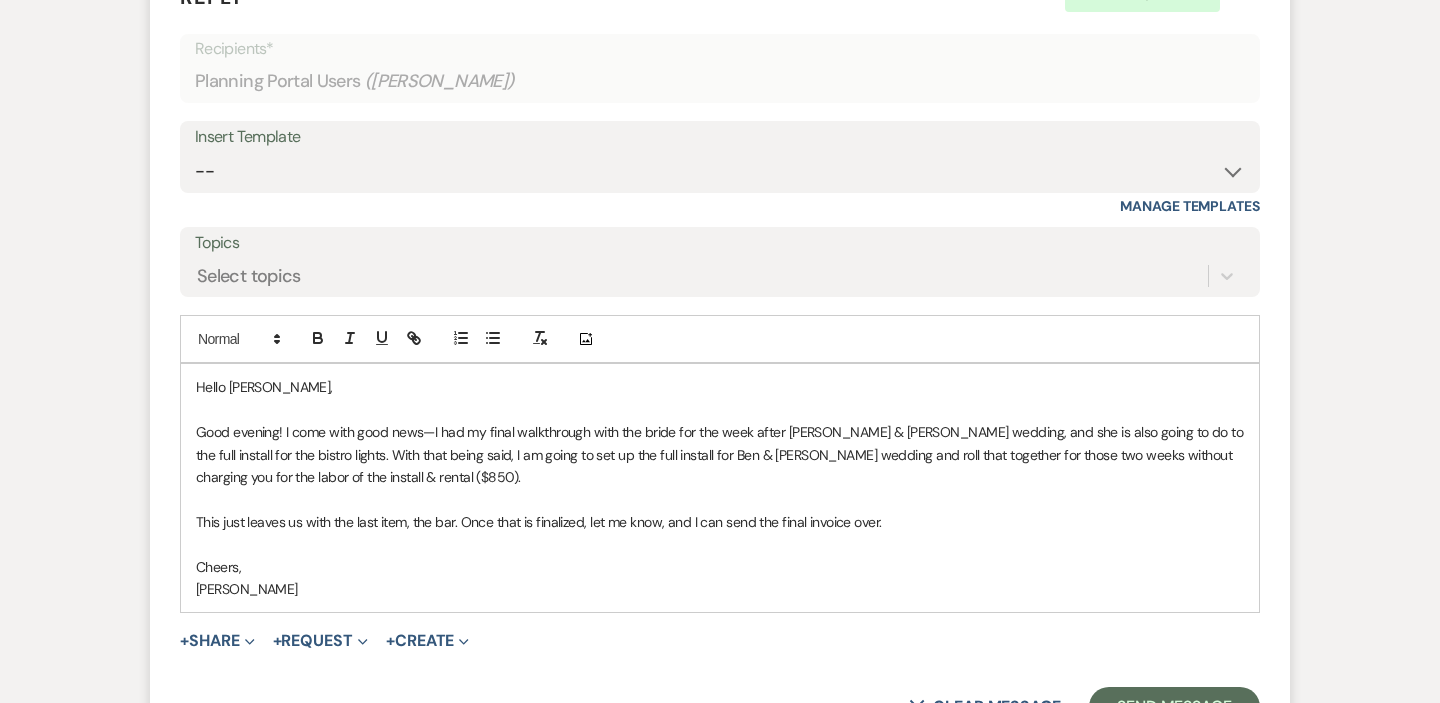scroll, scrollTop: 2819, scrollLeft: 0, axis: vertical 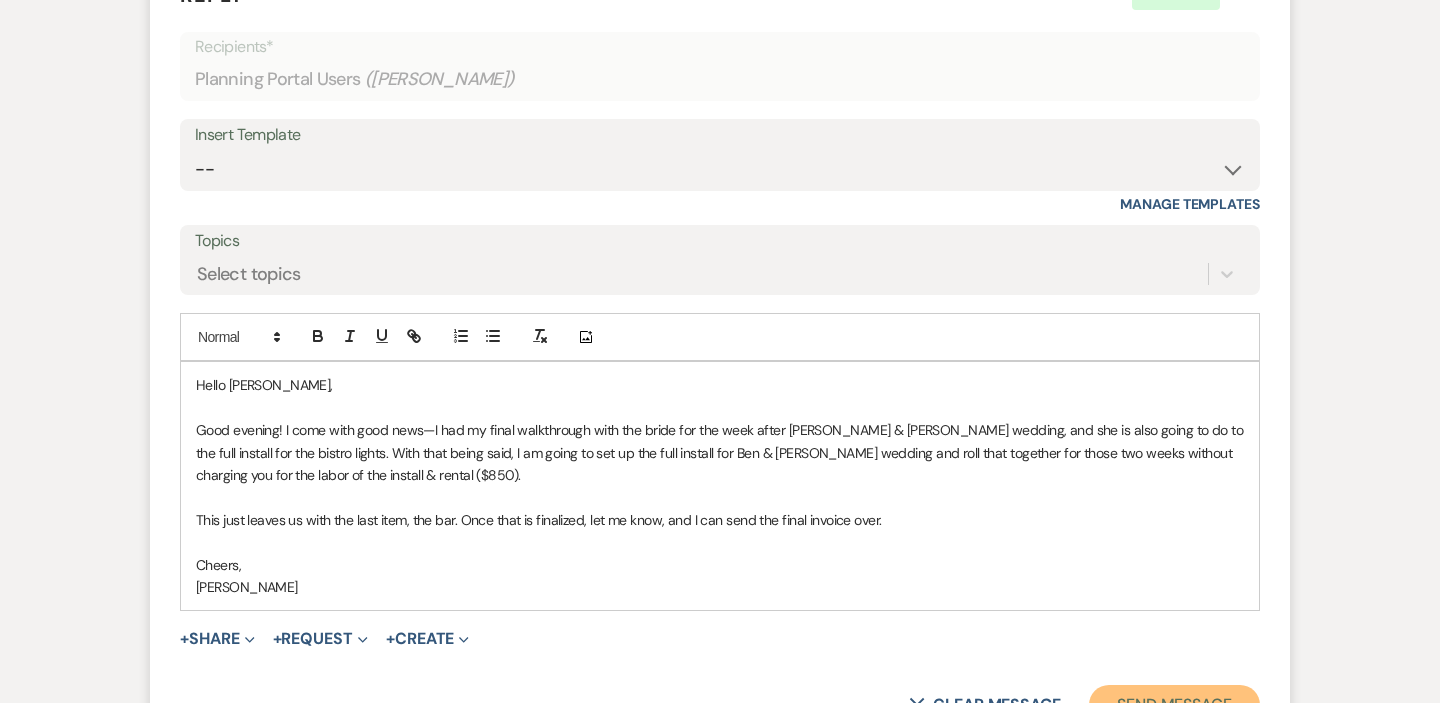 click on "Send Message" at bounding box center [1174, 705] 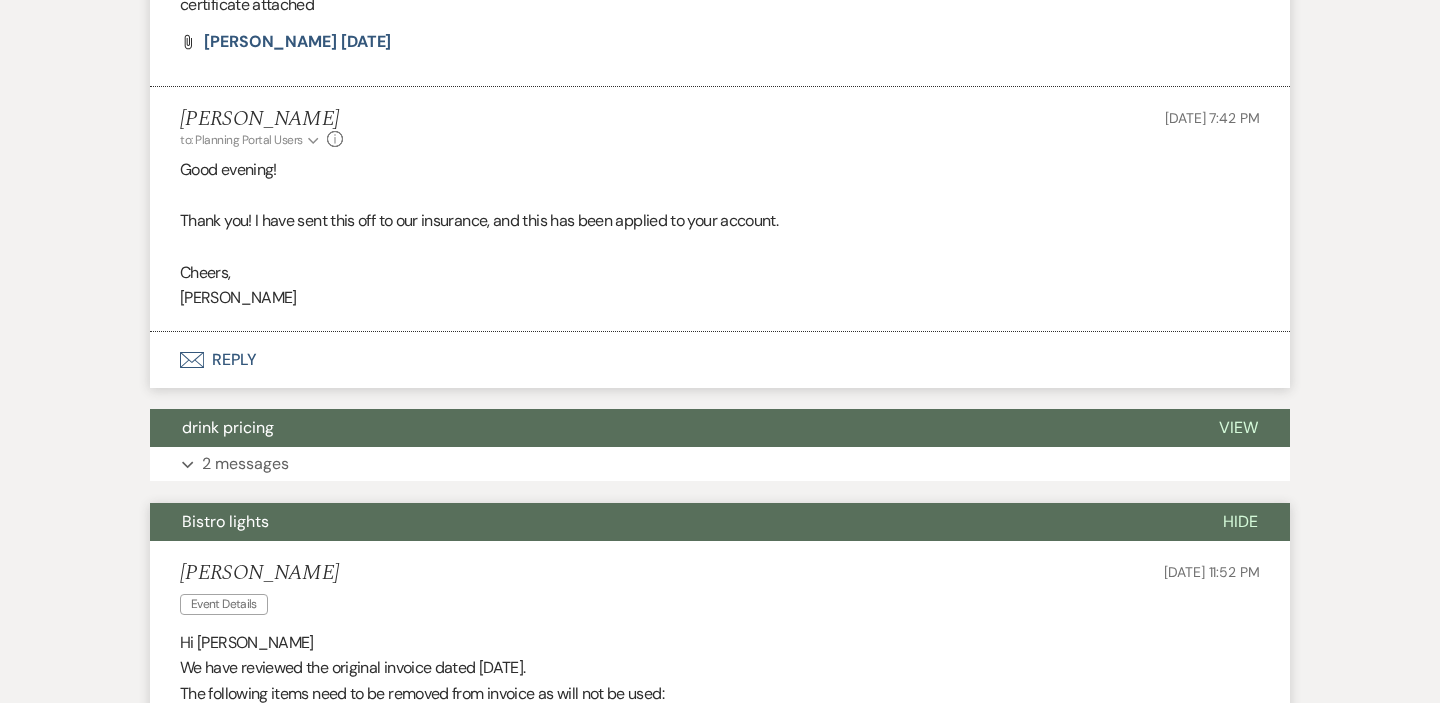 scroll, scrollTop: 0, scrollLeft: 0, axis: both 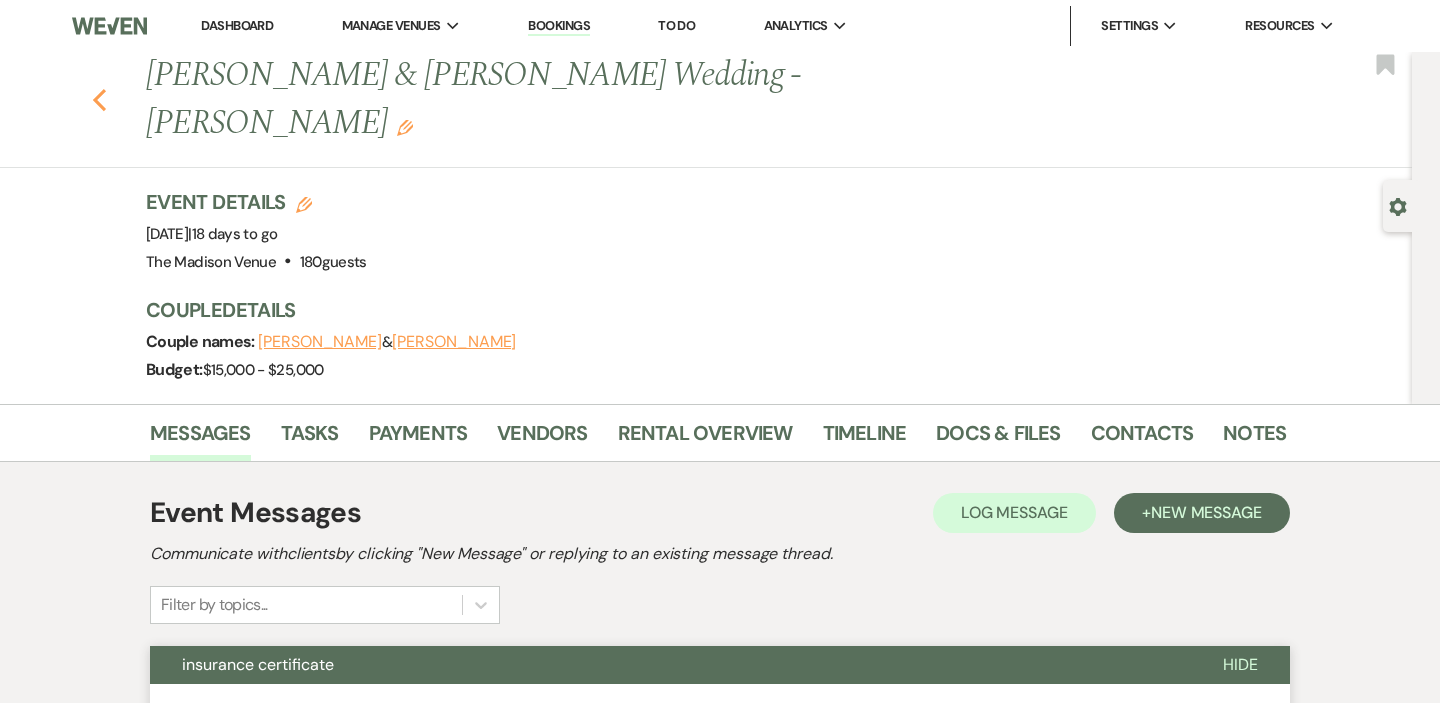 click on "Previous" 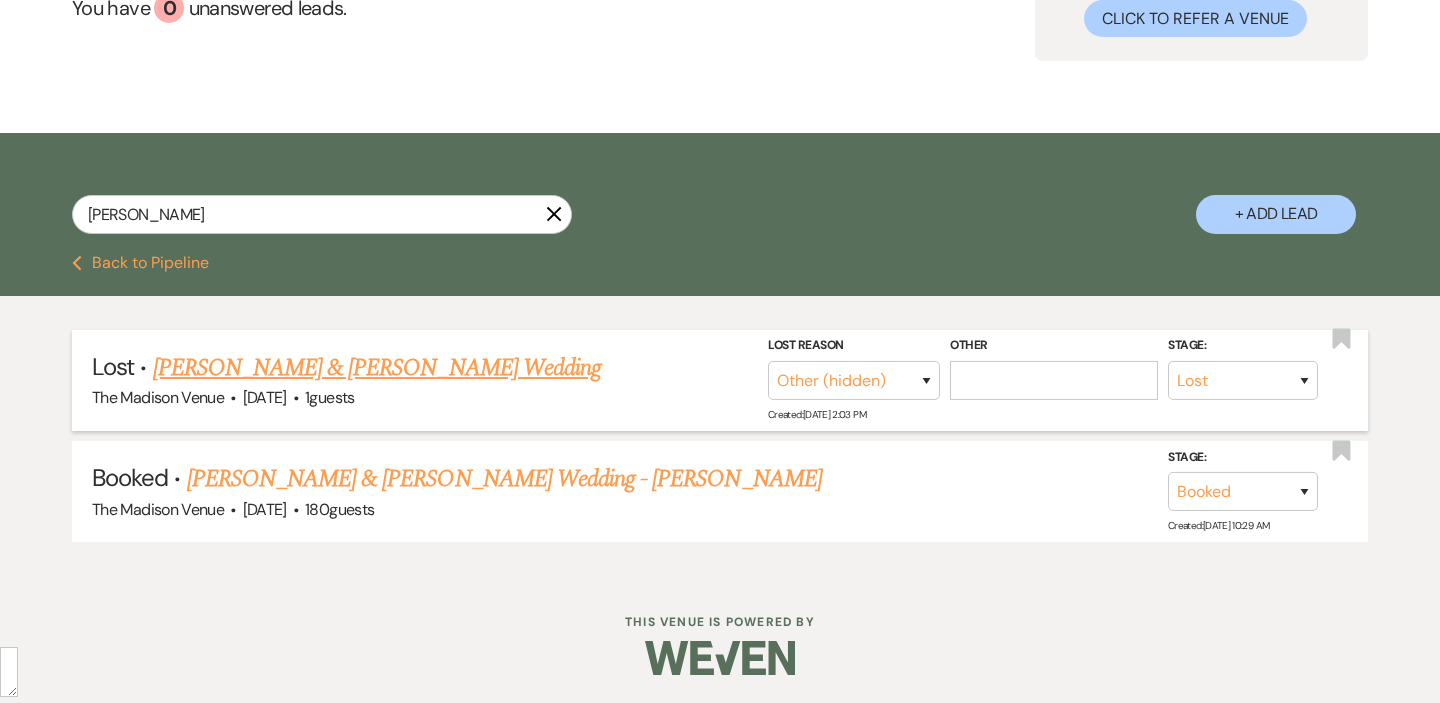 scroll, scrollTop: 0, scrollLeft: 0, axis: both 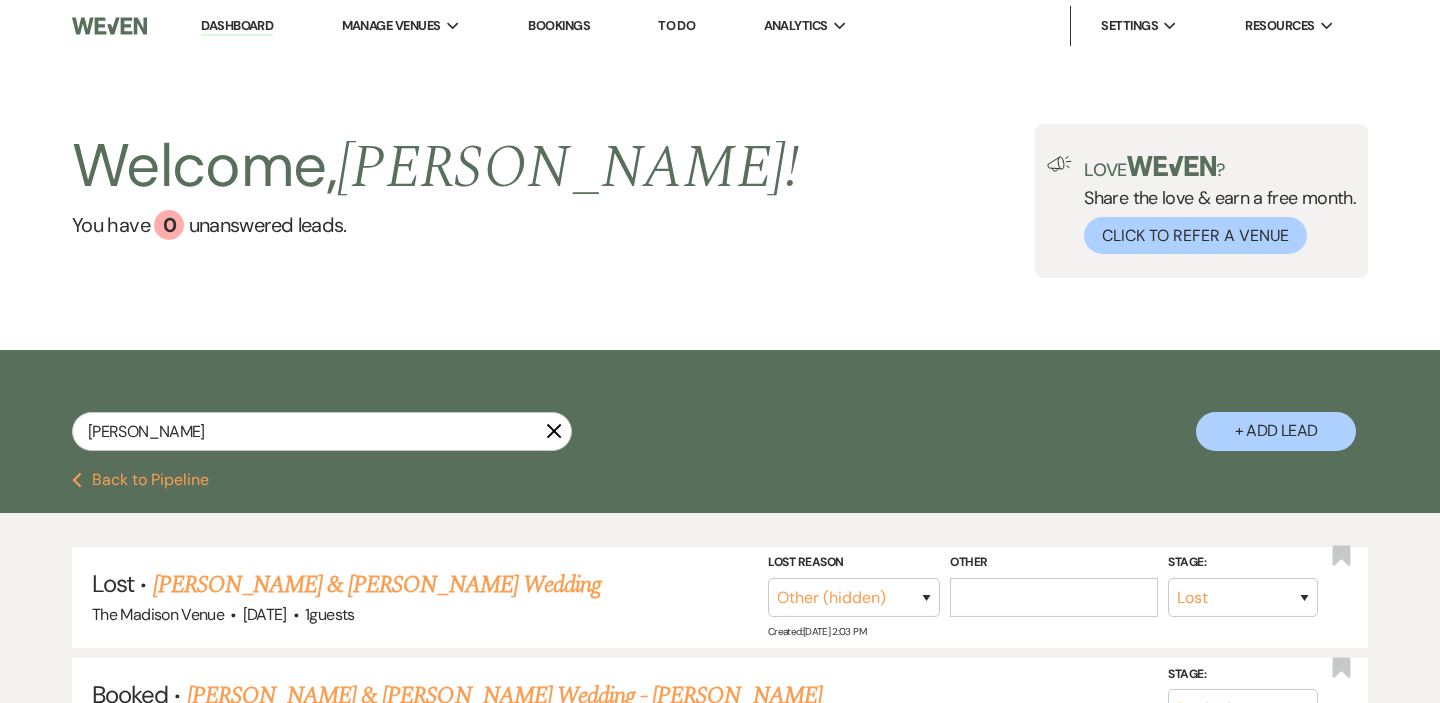 click on "Dashboard" at bounding box center (237, 26) 